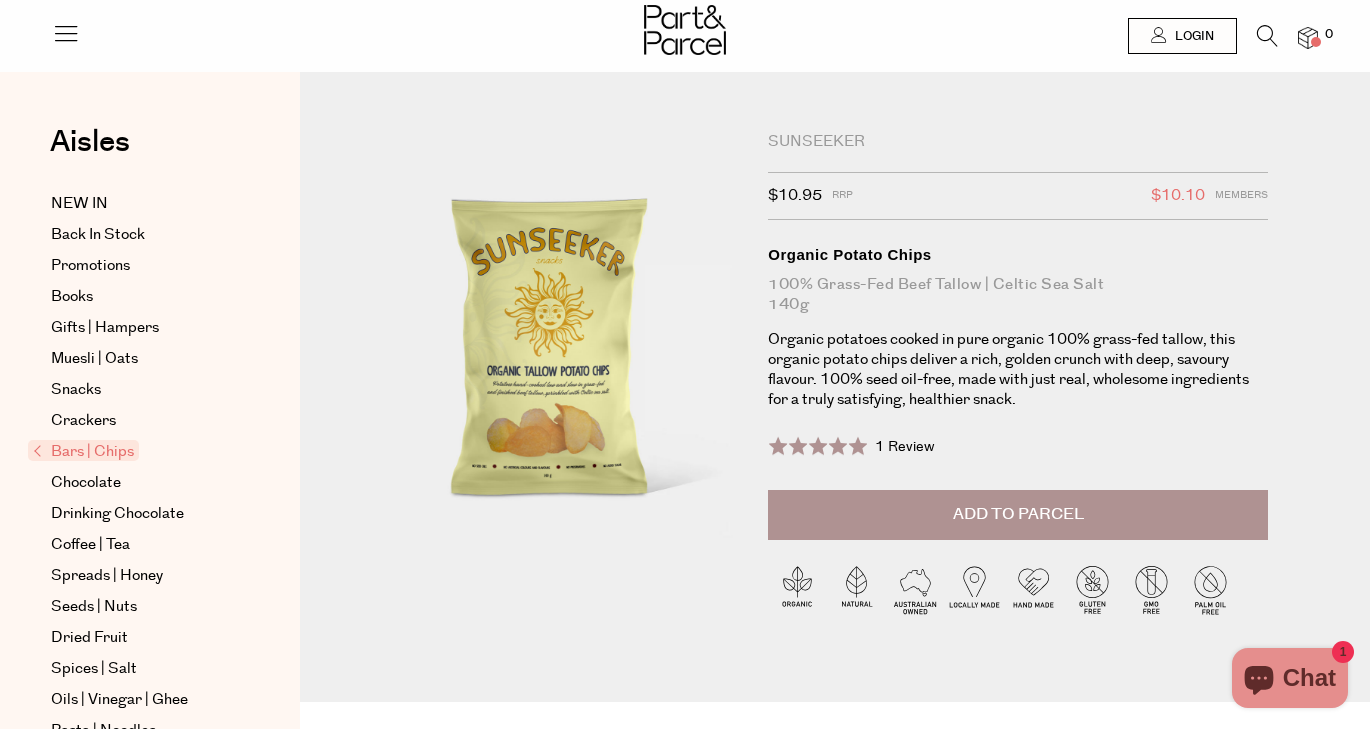 scroll, scrollTop: 0, scrollLeft: 0, axis: both 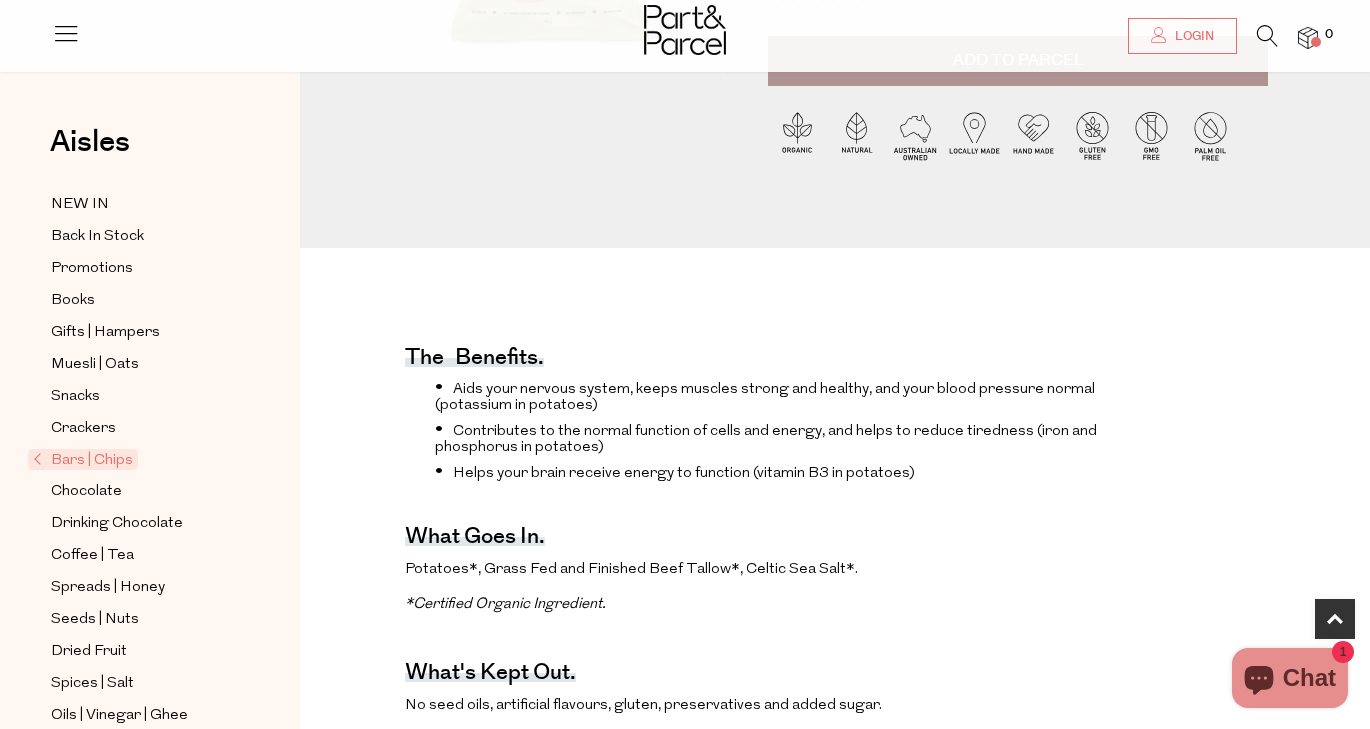 click on "Aids your nervous system, keeps muscles strong and healthy, and your blood pressure normal (potassium in p otatoes )" at bounding box center [769, 395] 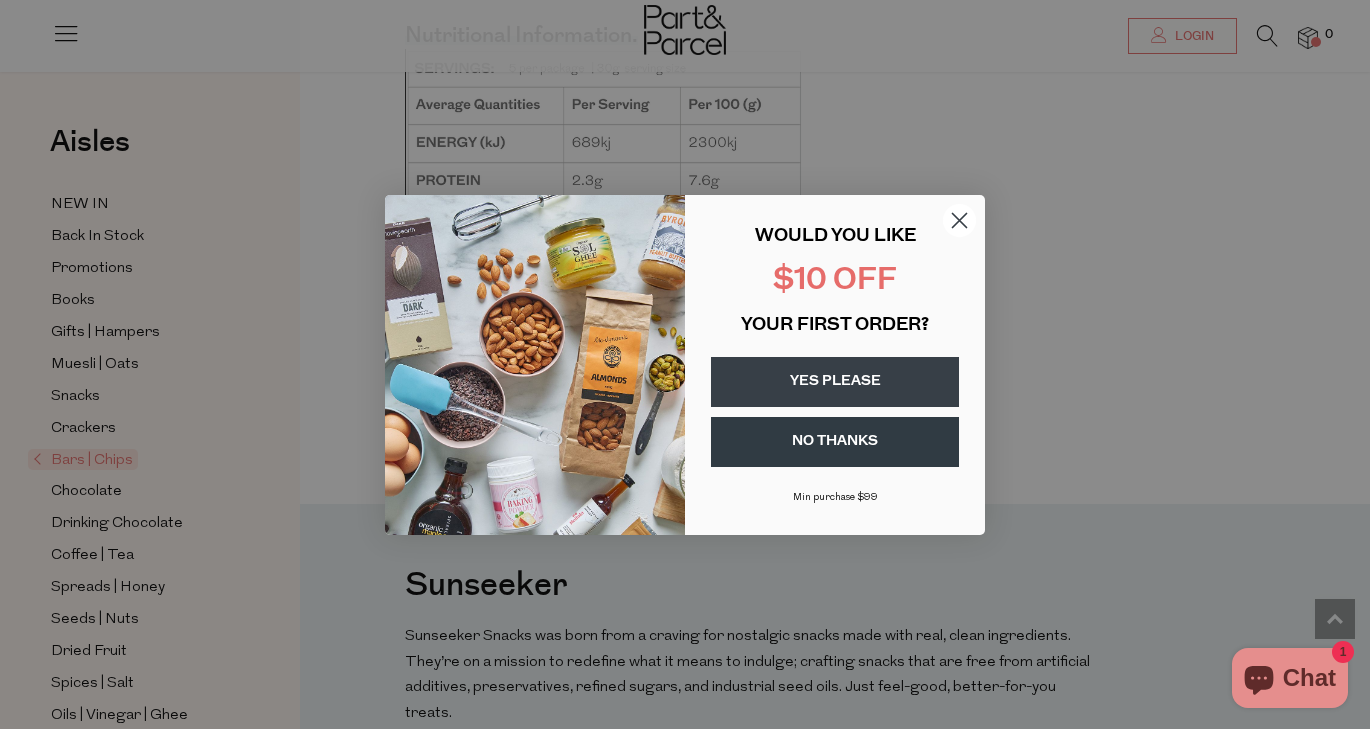 scroll, scrollTop: 1519, scrollLeft: 0, axis: vertical 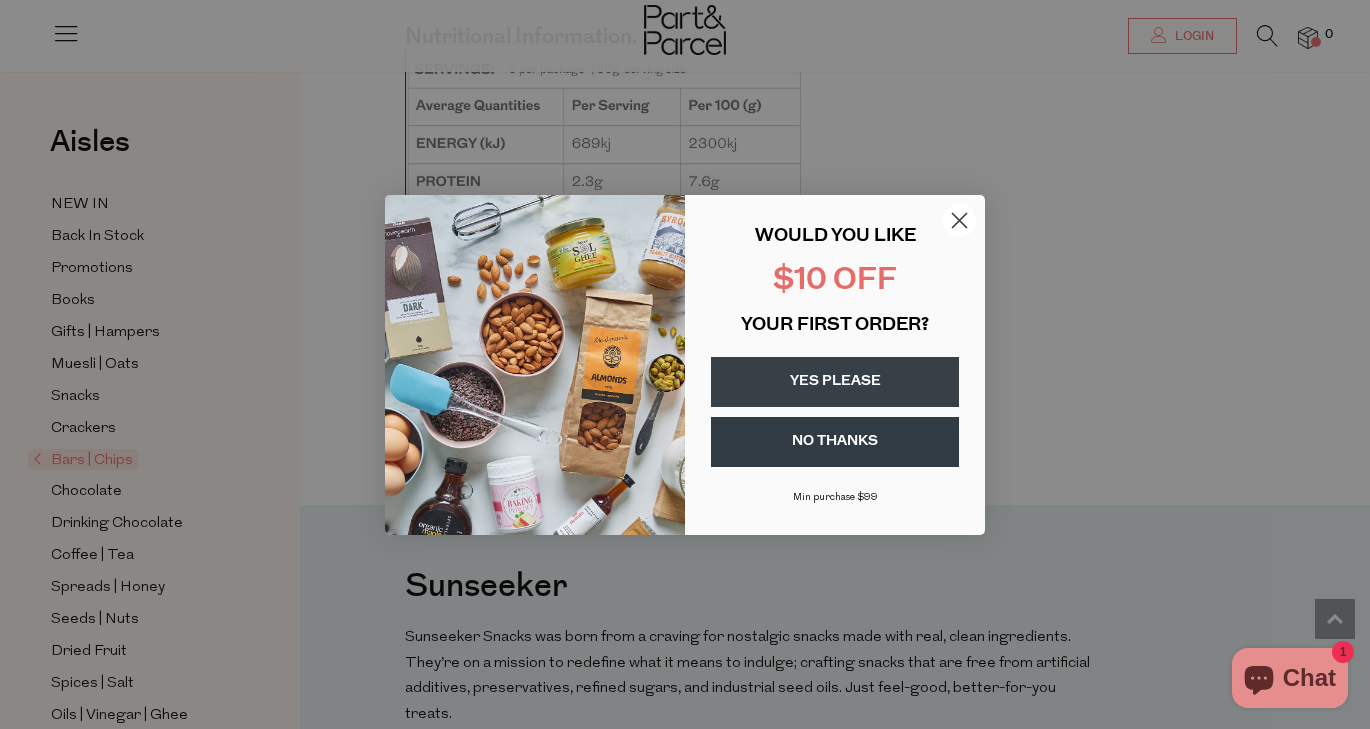 click 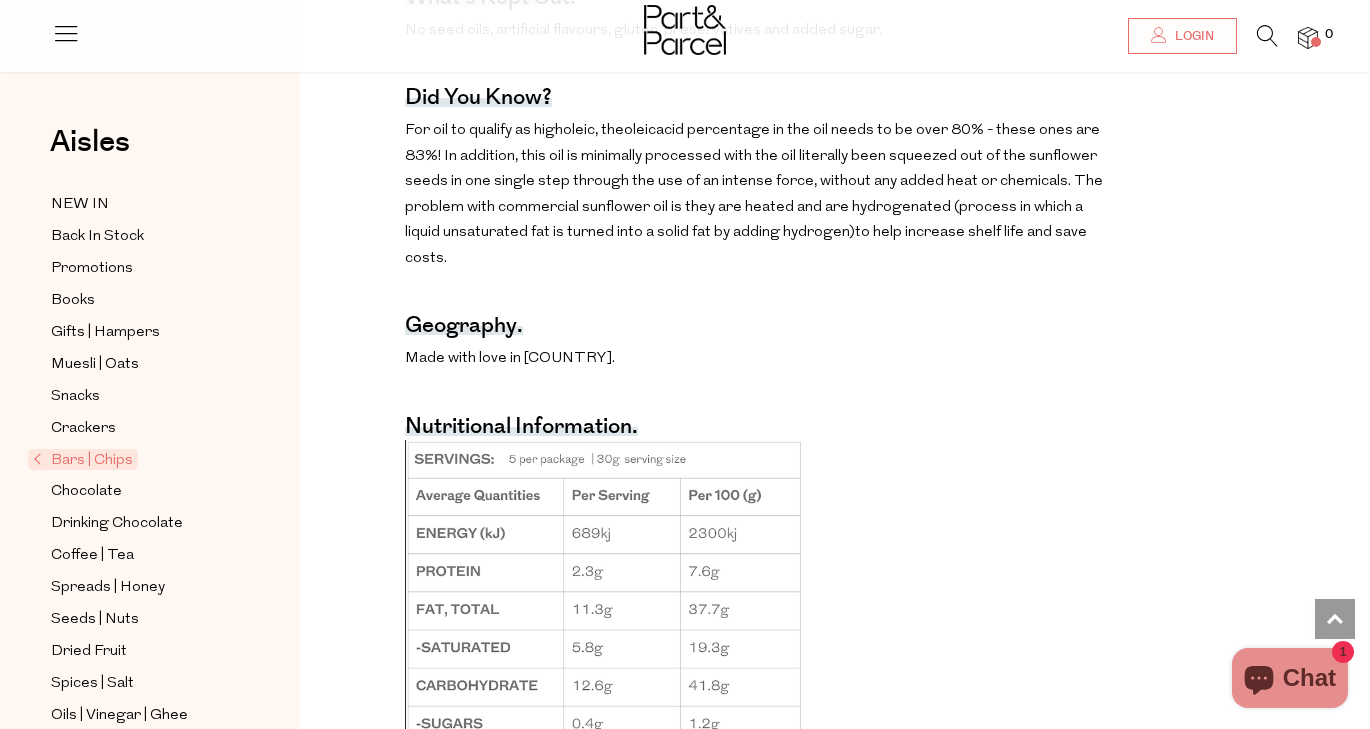 scroll, scrollTop: 1125, scrollLeft: 0, axis: vertical 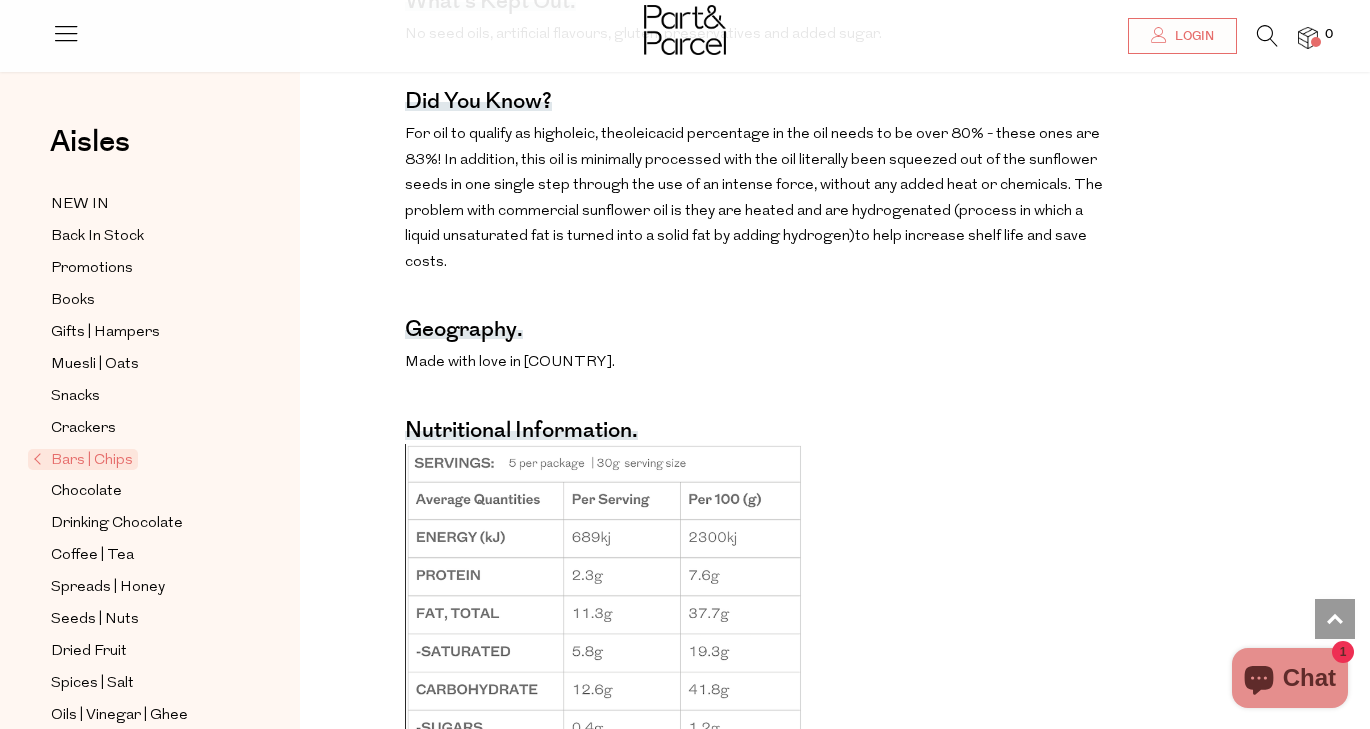 drag, startPoint x: 615, startPoint y: 213, endPoint x: 1003, endPoint y: 213, distance: 388 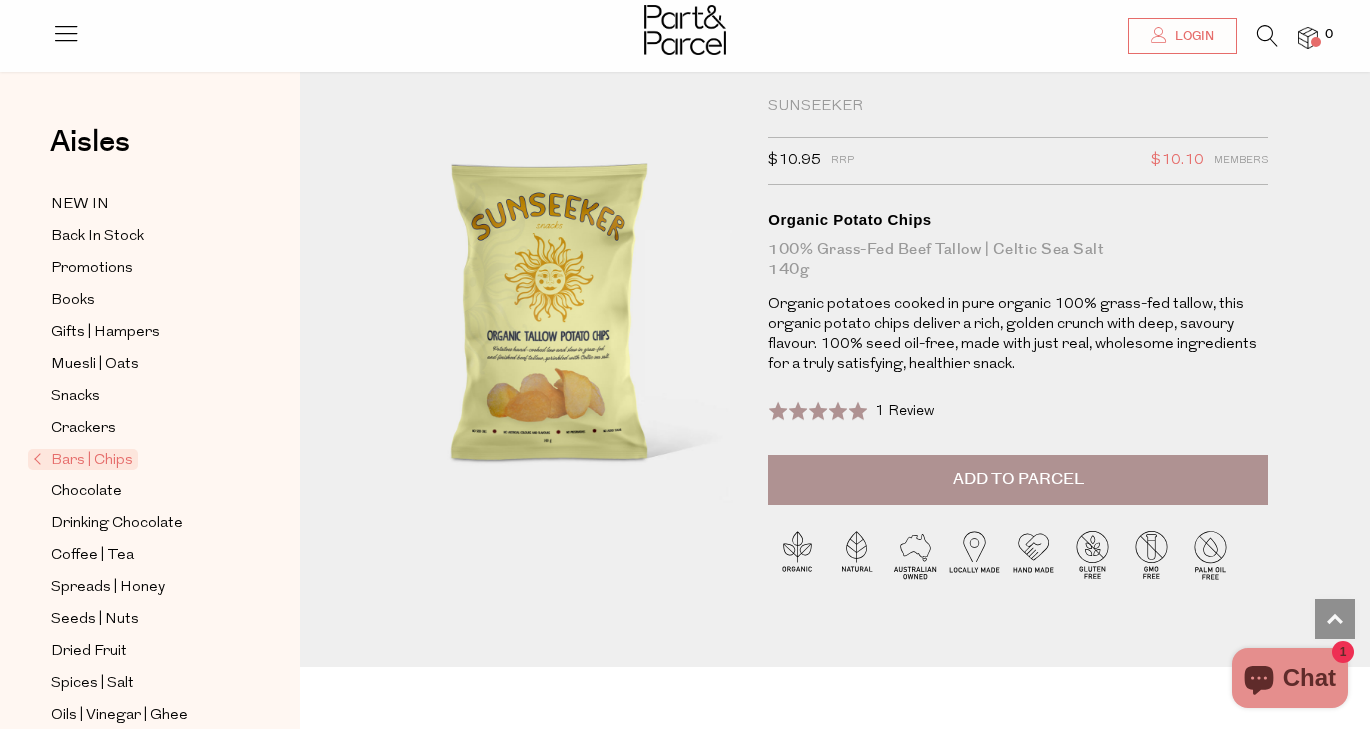 scroll, scrollTop: 0, scrollLeft: 0, axis: both 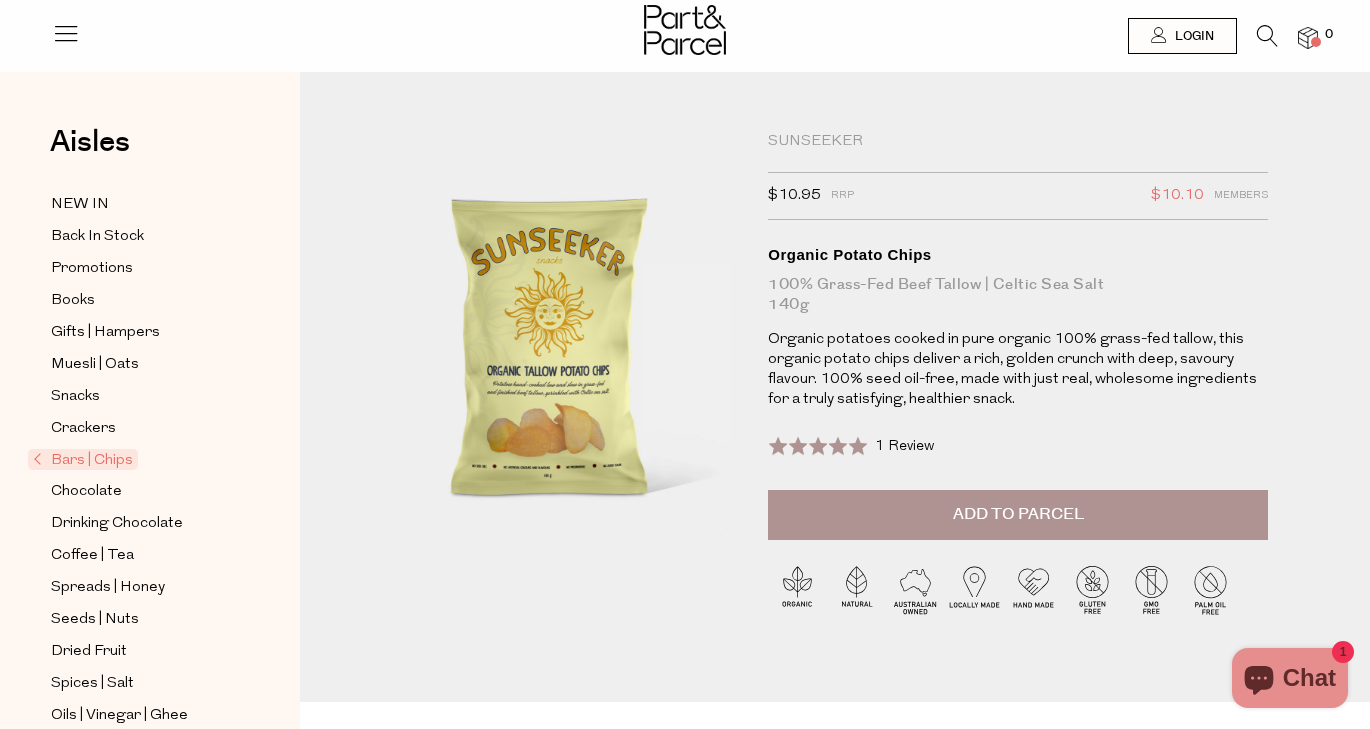 click on "Bars | Chips" at bounding box center (83, 459) 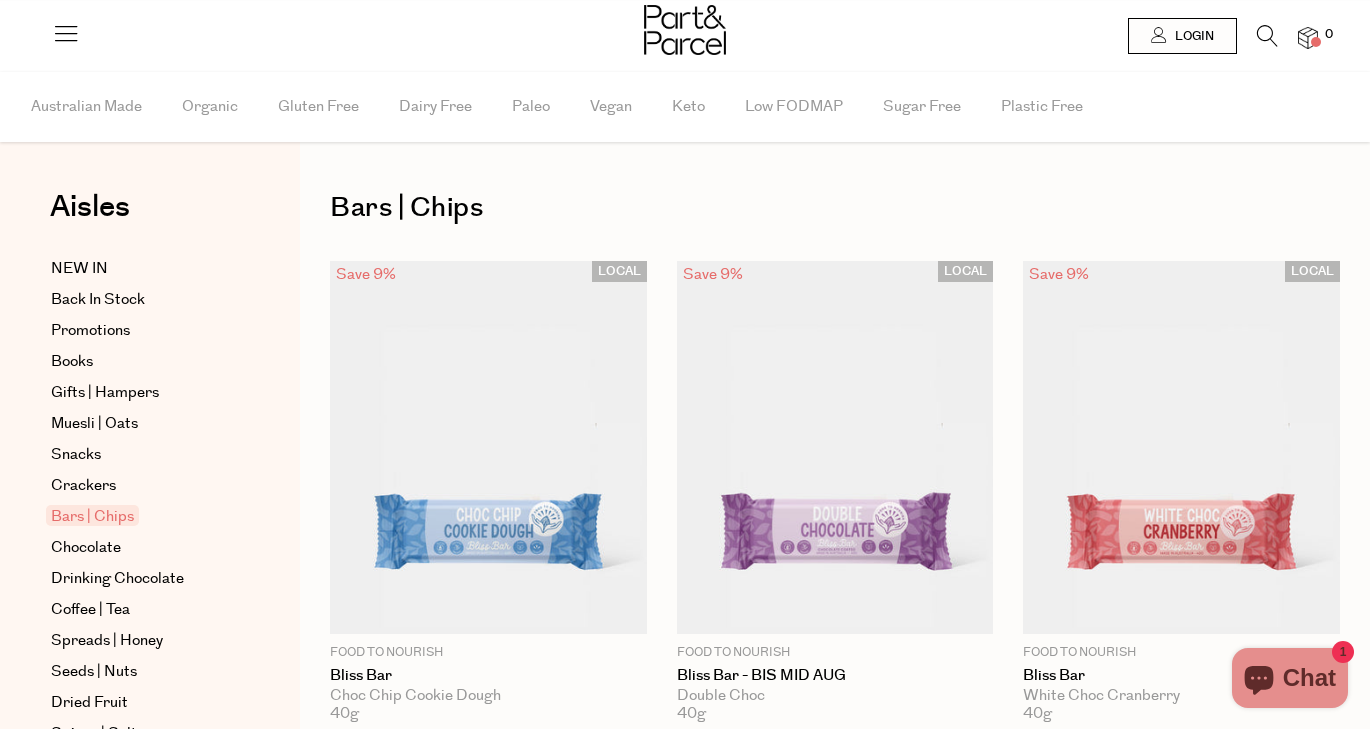 scroll, scrollTop: 0, scrollLeft: 0, axis: both 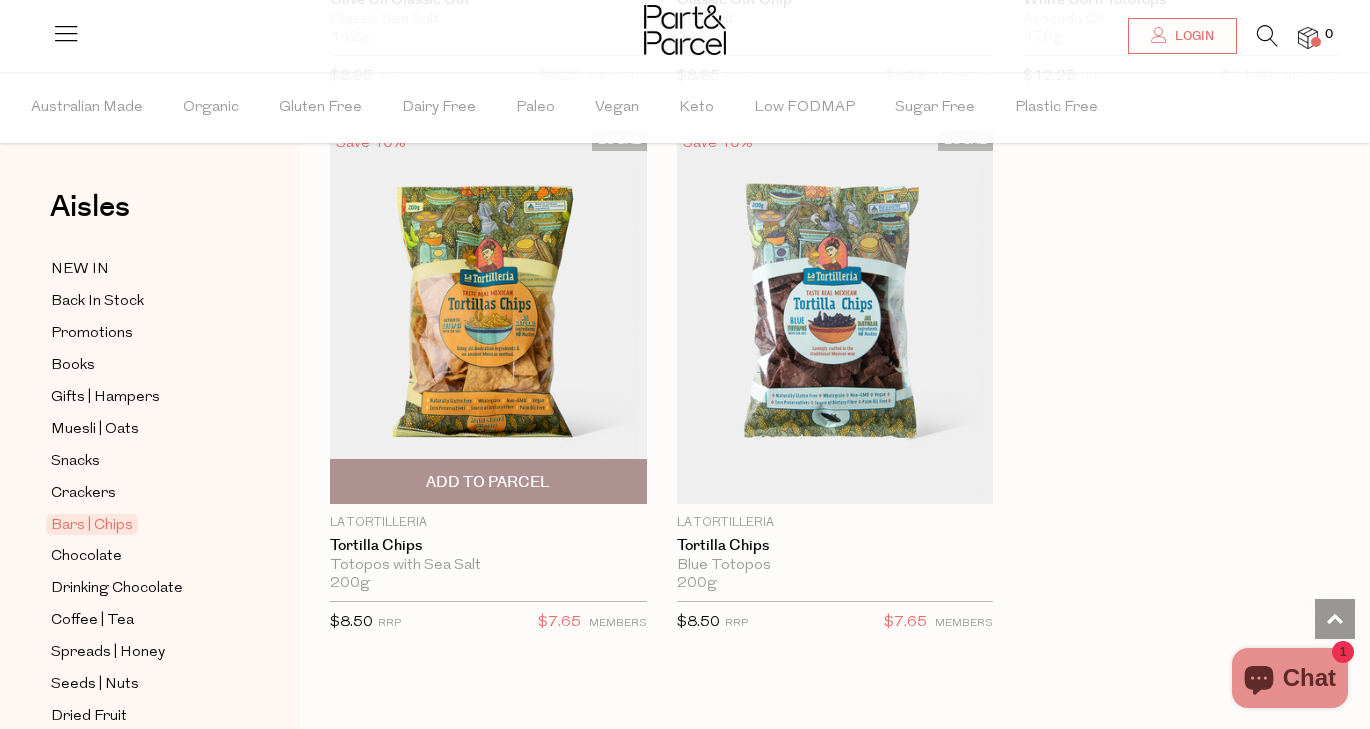 click at bounding box center (488, 317) 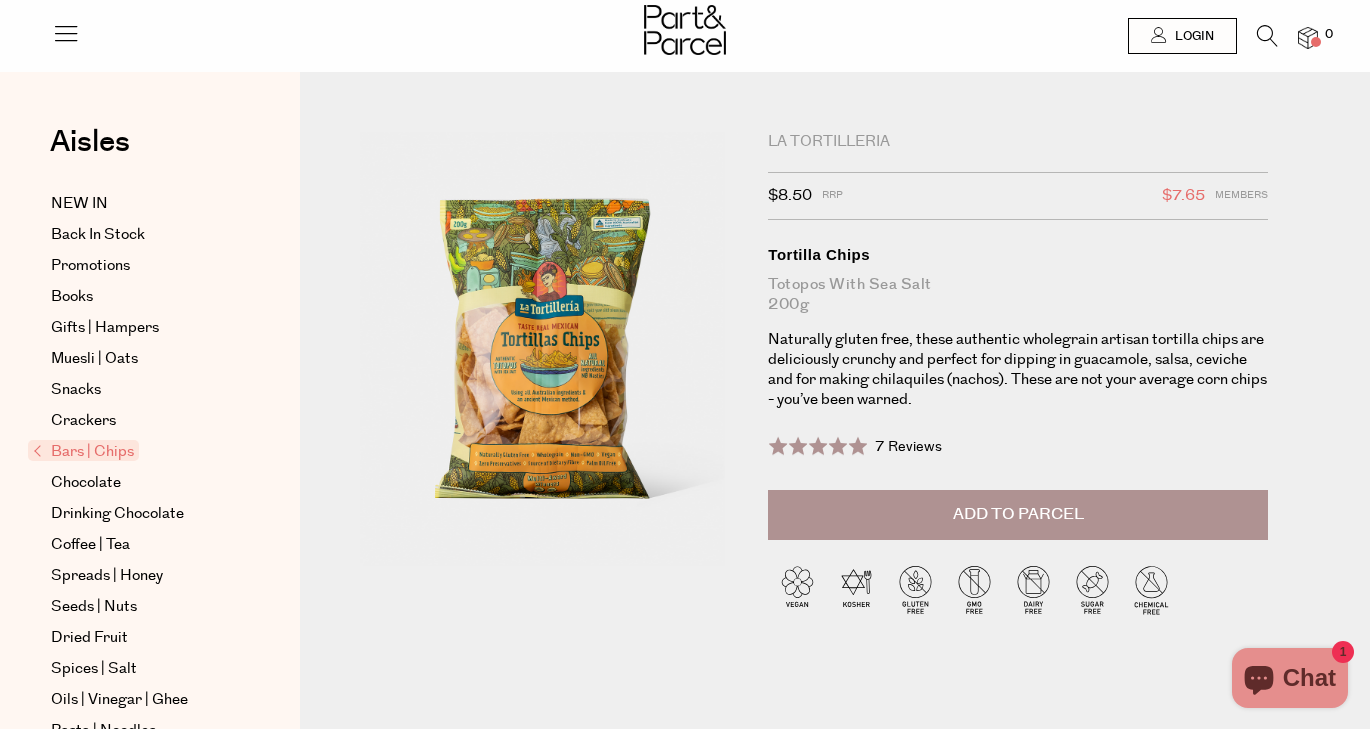 scroll, scrollTop: 0, scrollLeft: 0, axis: both 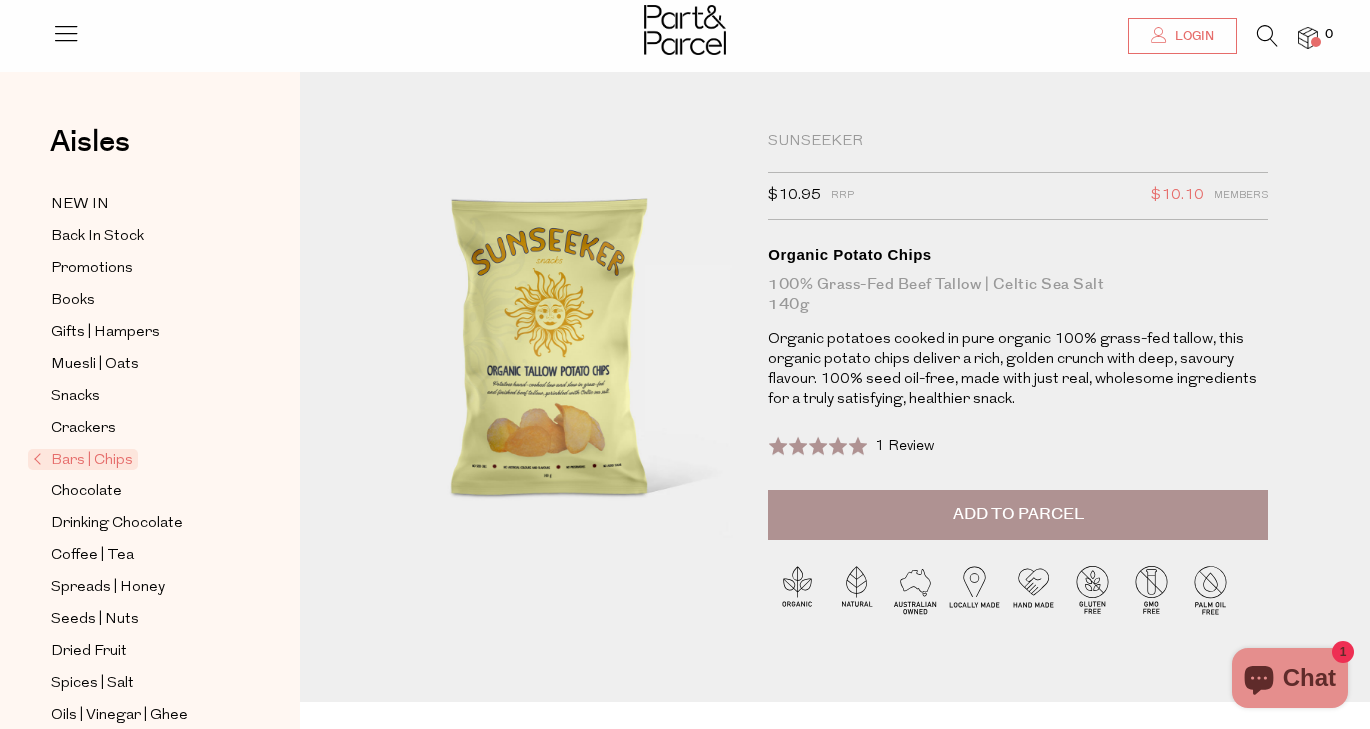 click on "Login" at bounding box center [1182, 36] 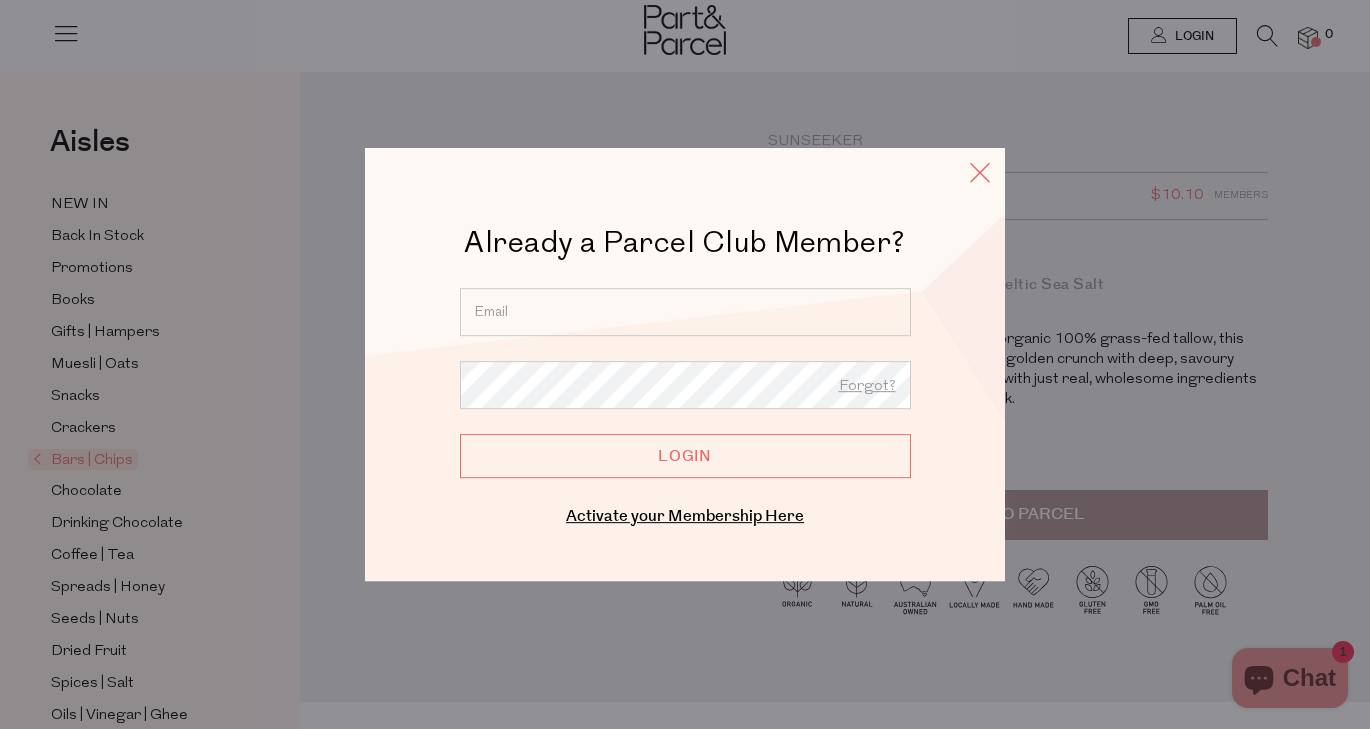 click at bounding box center (980, 172) 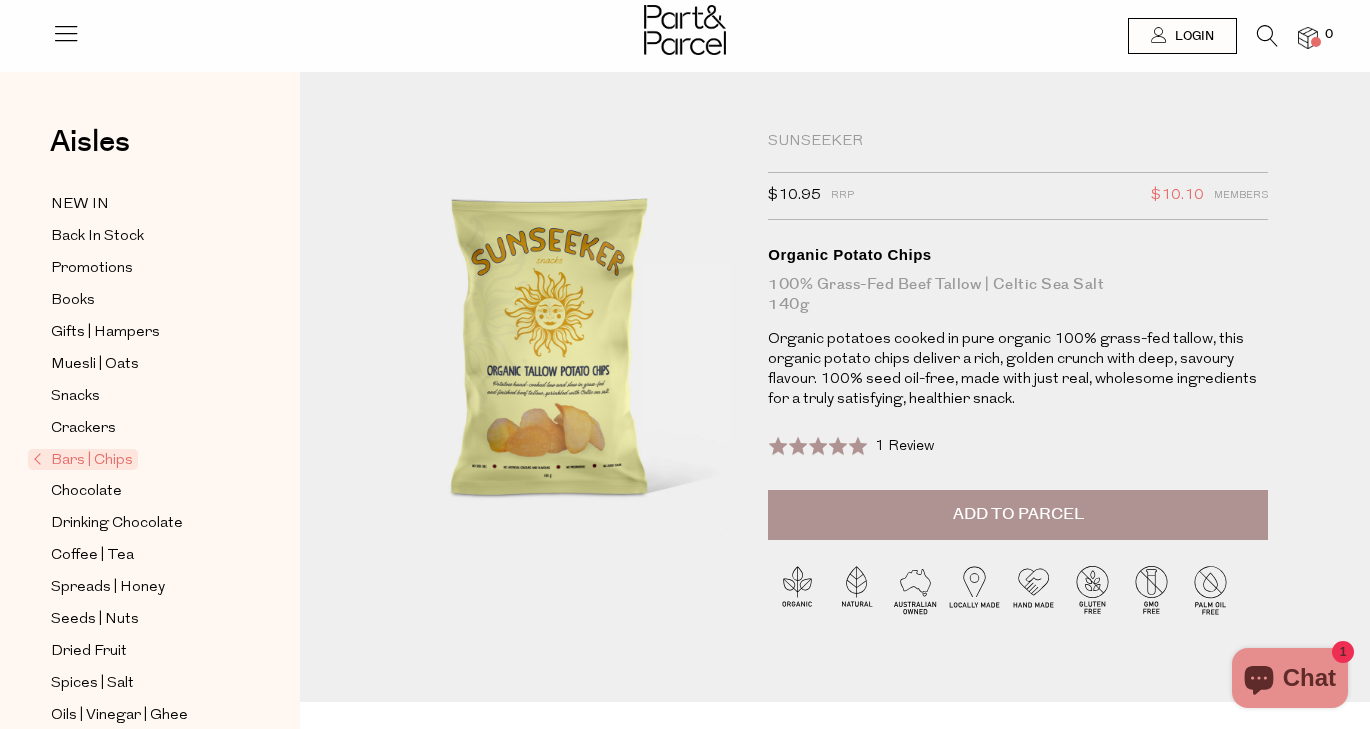 click at bounding box center [685, 30] 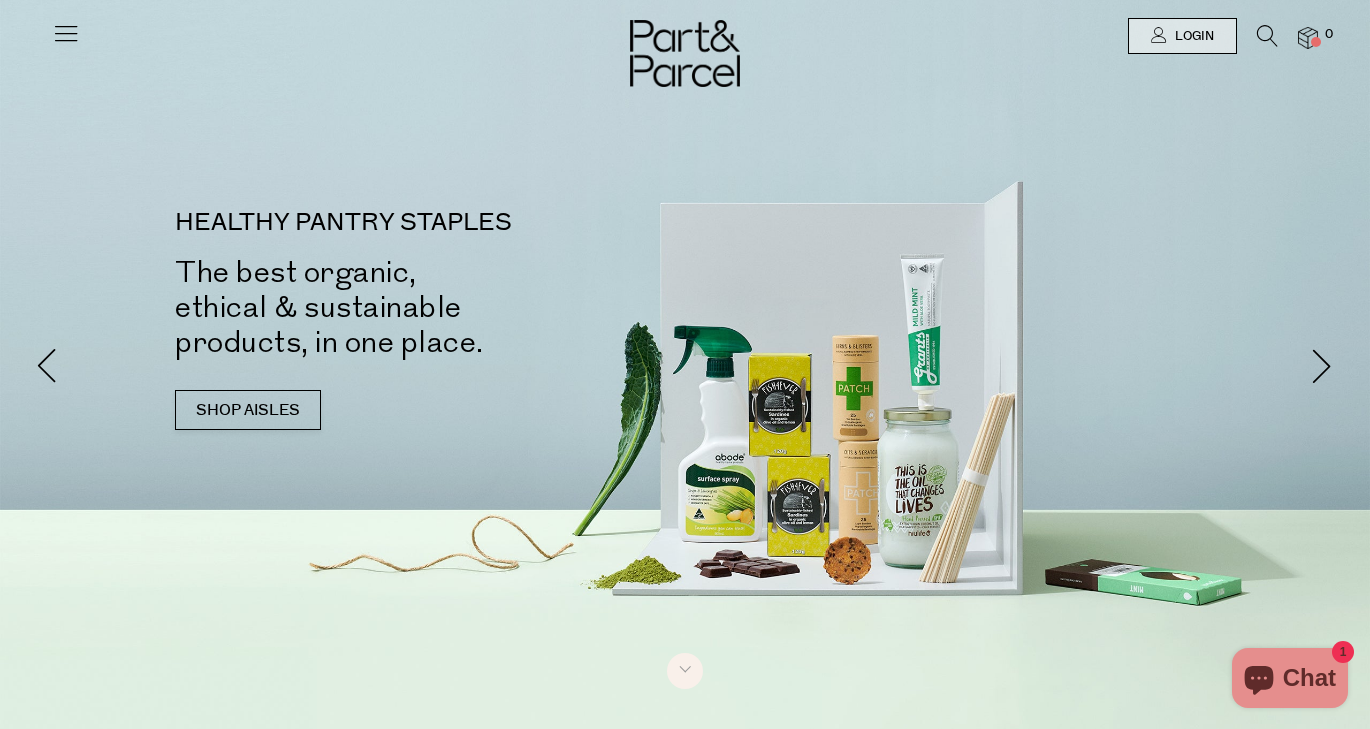 scroll, scrollTop: 0, scrollLeft: 0, axis: both 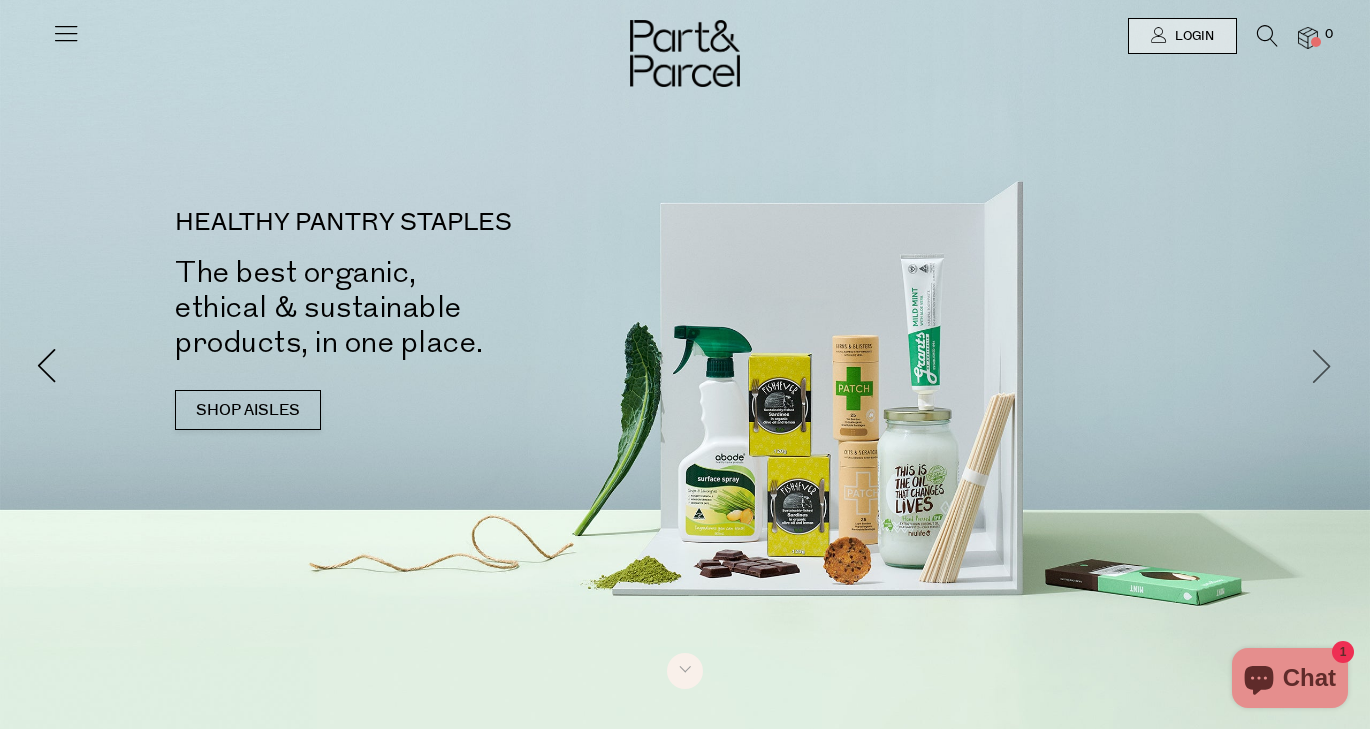 click at bounding box center (1322, 364) 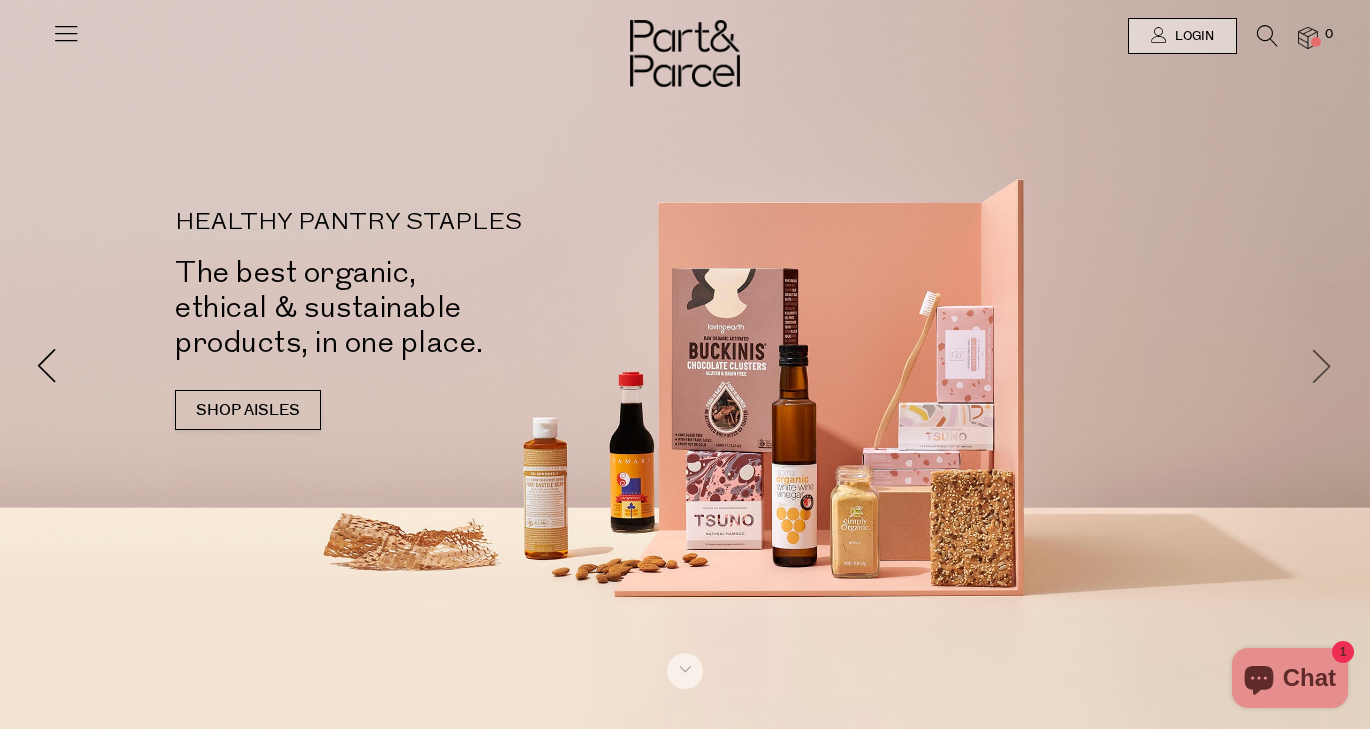click at bounding box center (1322, 364) 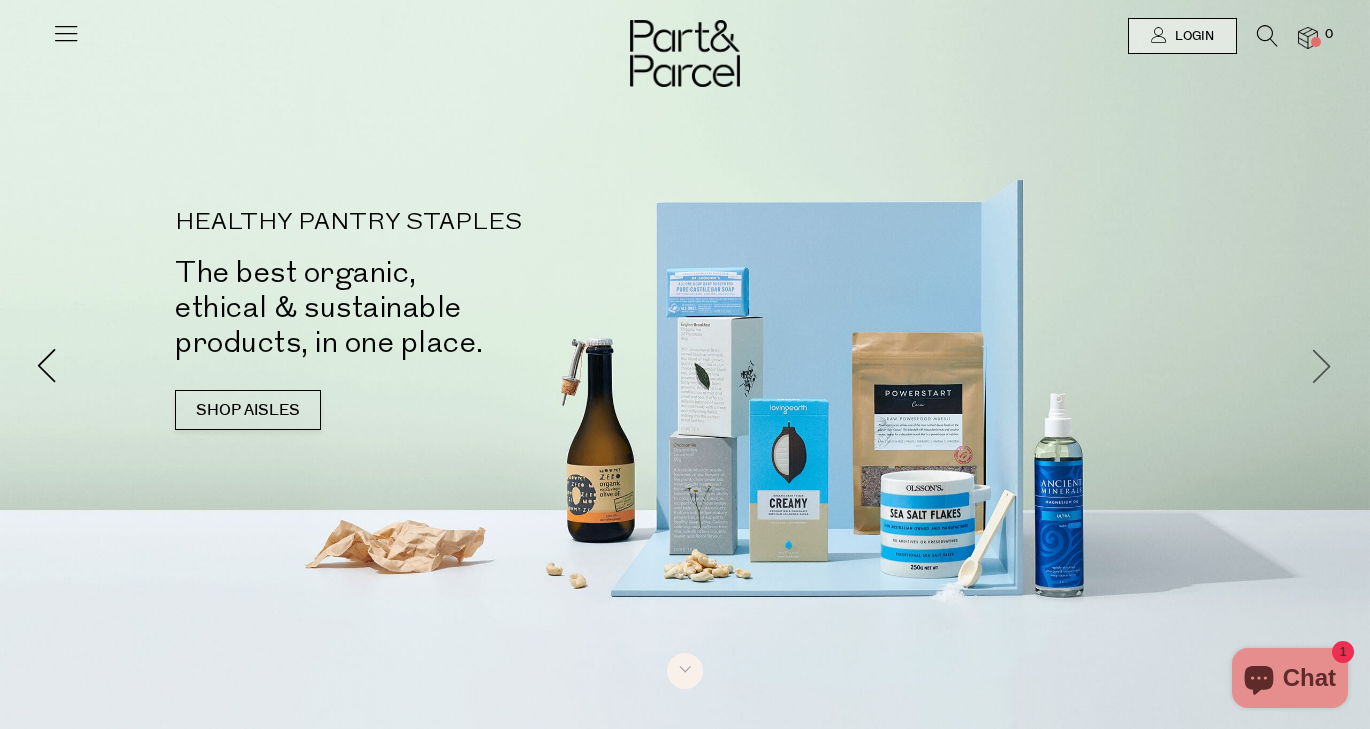 click at bounding box center [1322, 364] 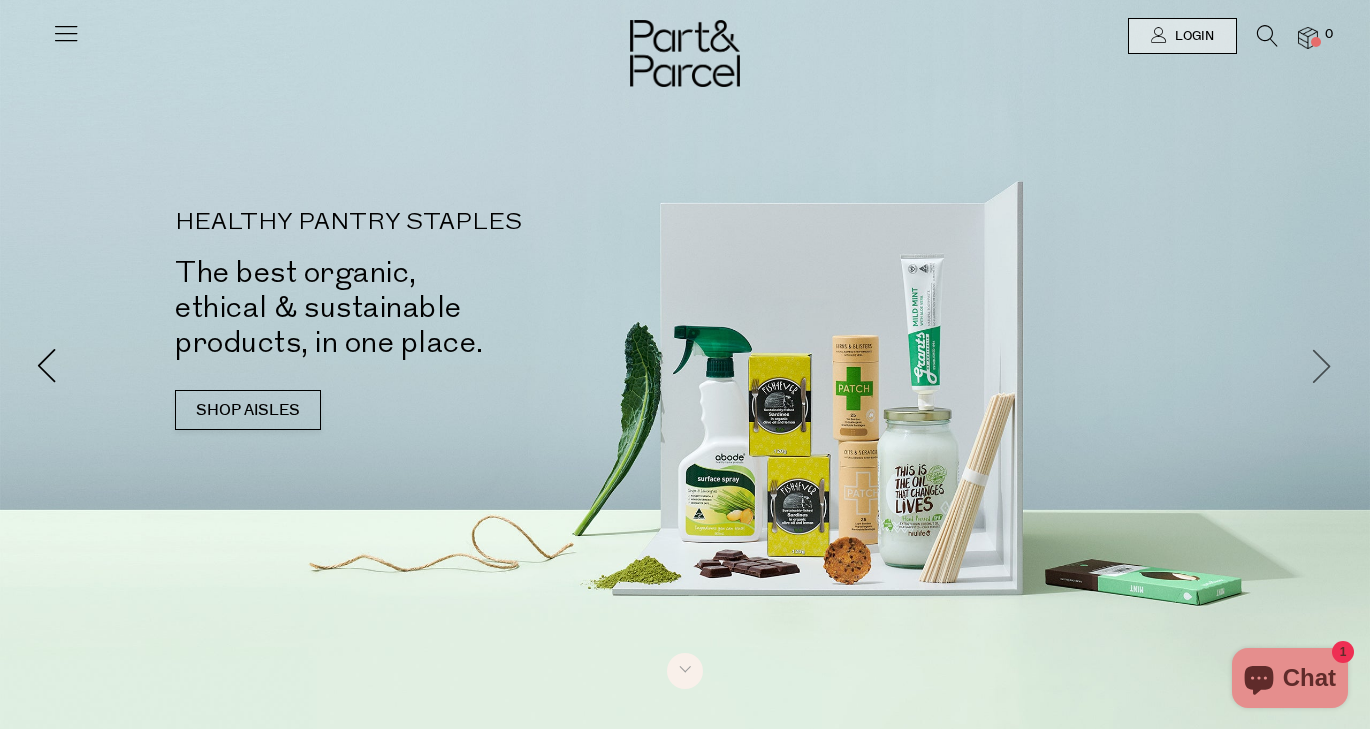 click at bounding box center (1322, 364) 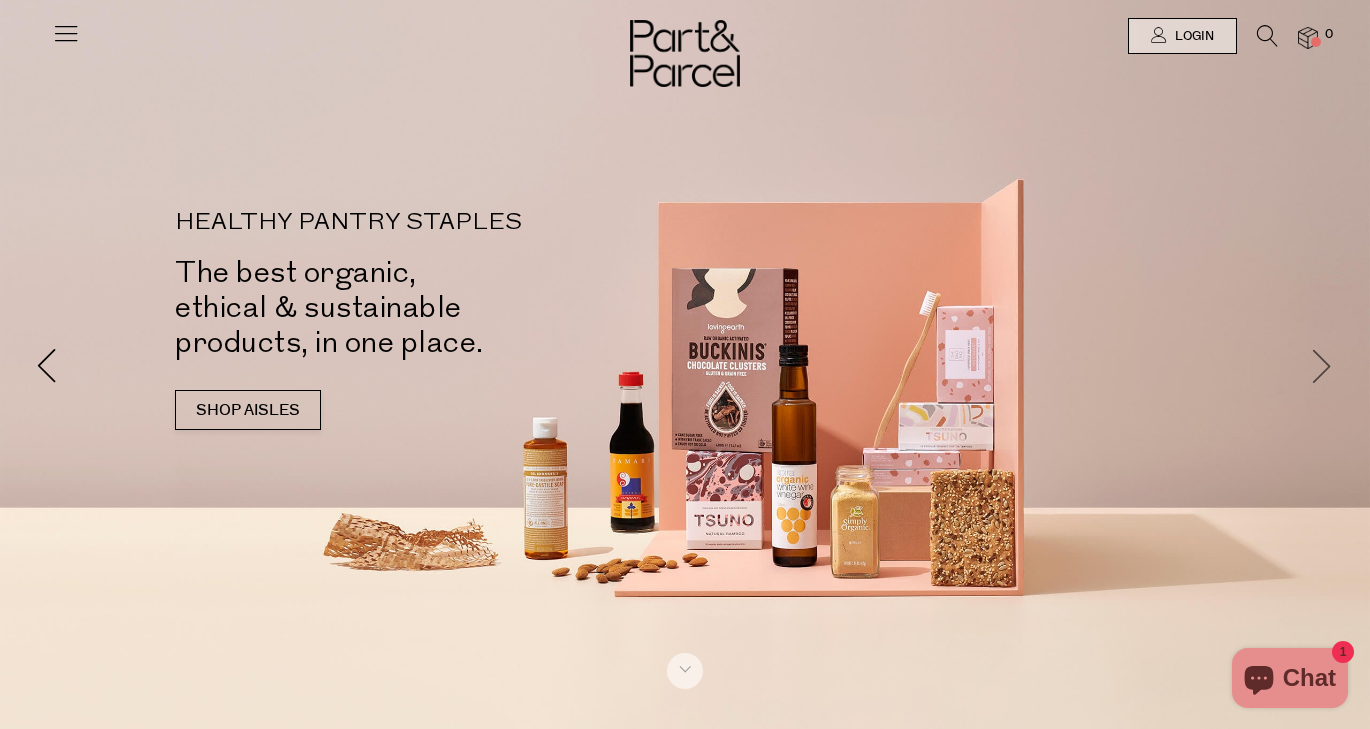 click at bounding box center (1322, 364) 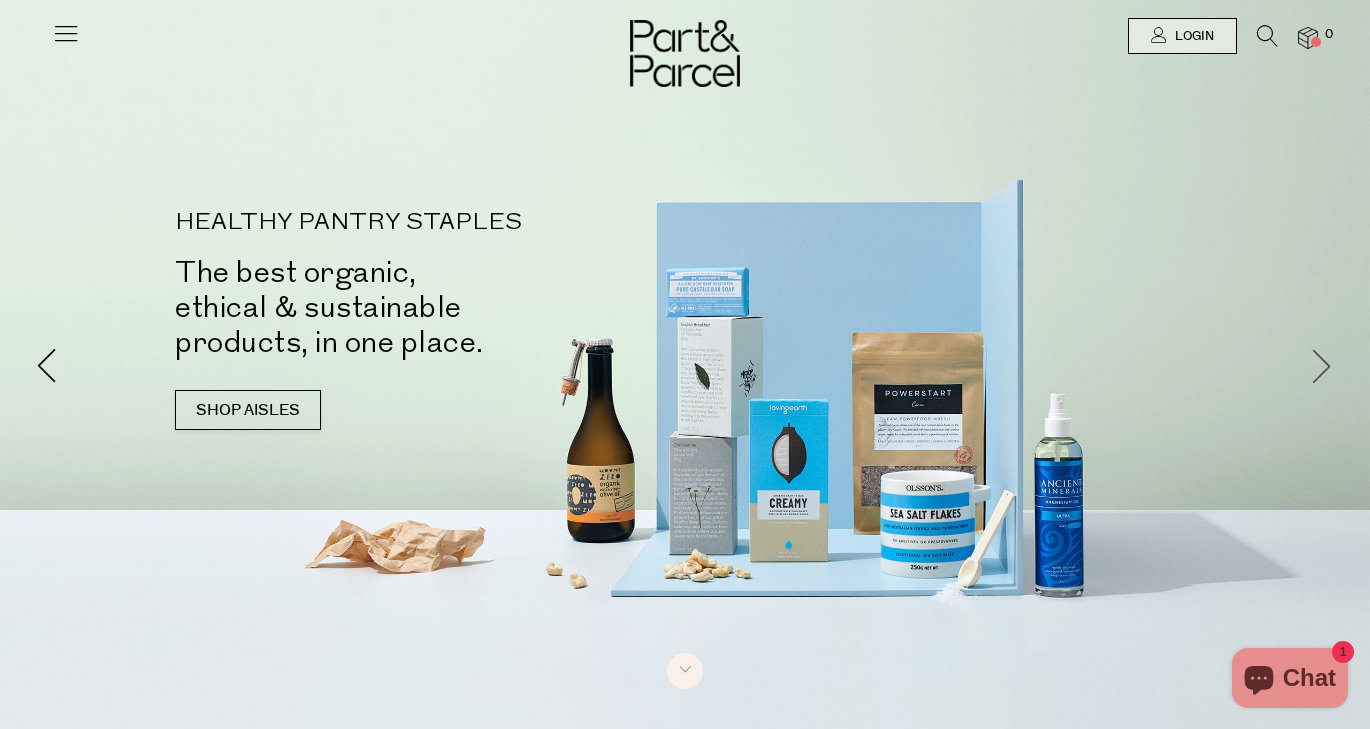 click at bounding box center [1322, 364] 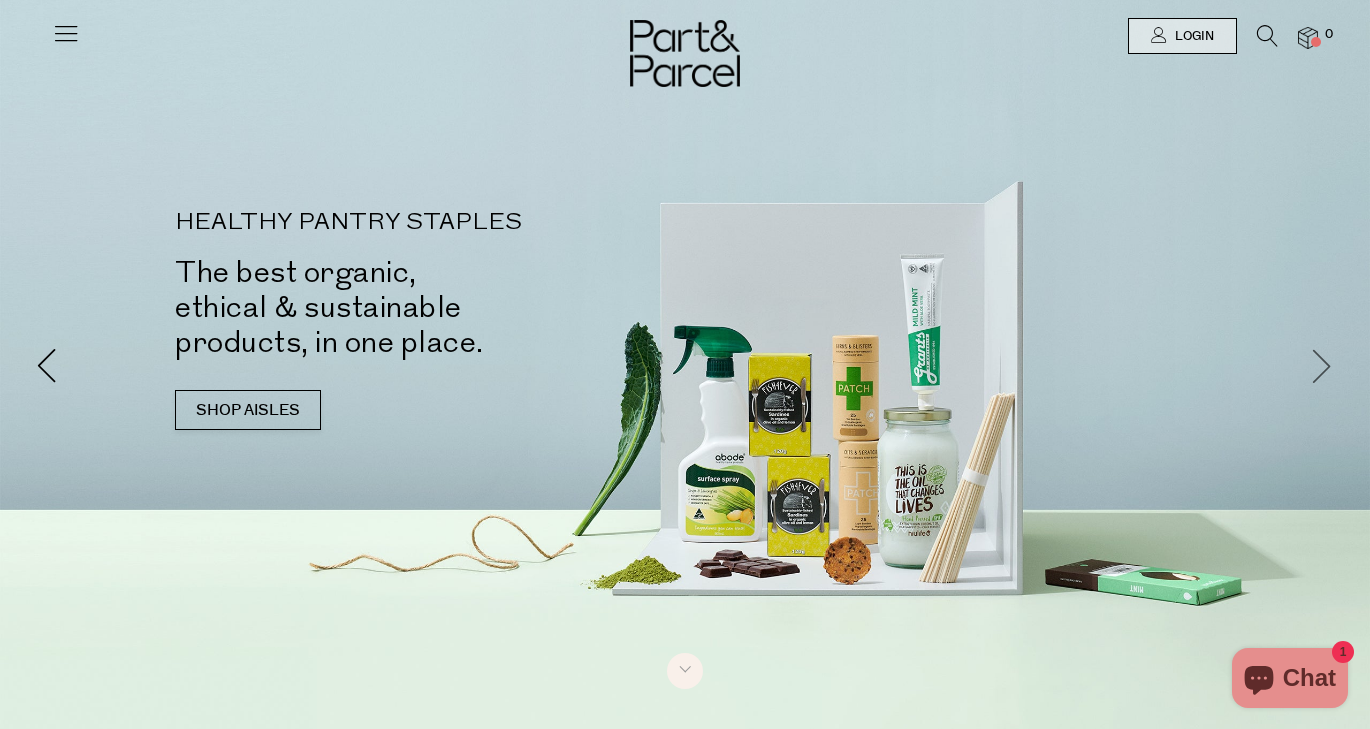 click at bounding box center (1322, 364) 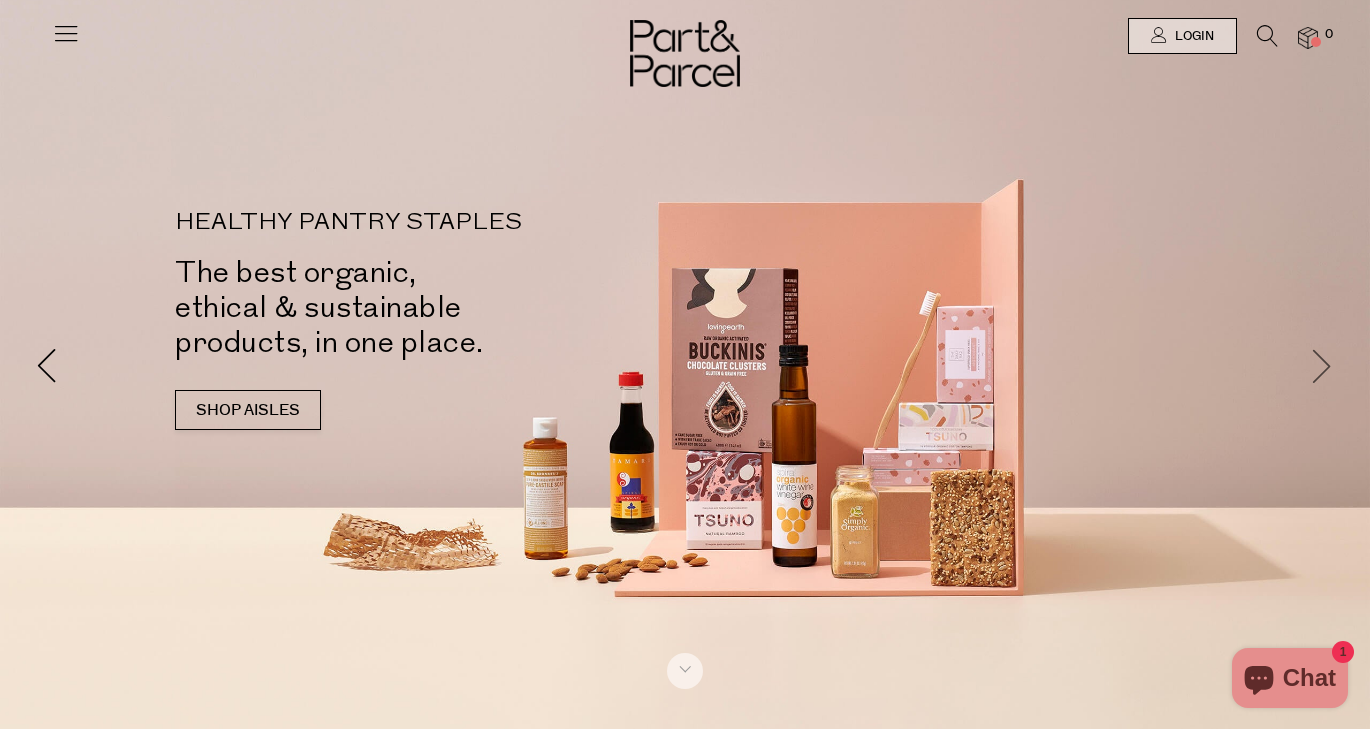click at bounding box center [1322, 364] 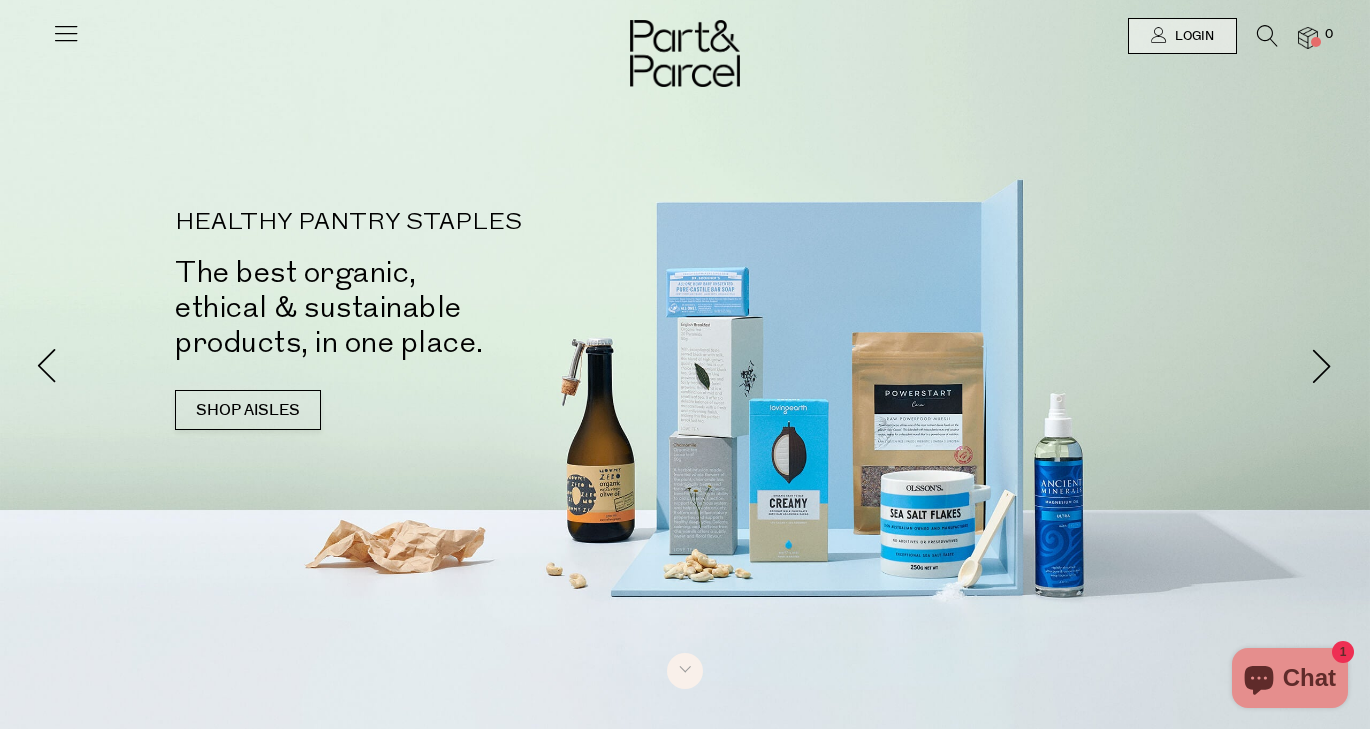 click at bounding box center (685, 36) 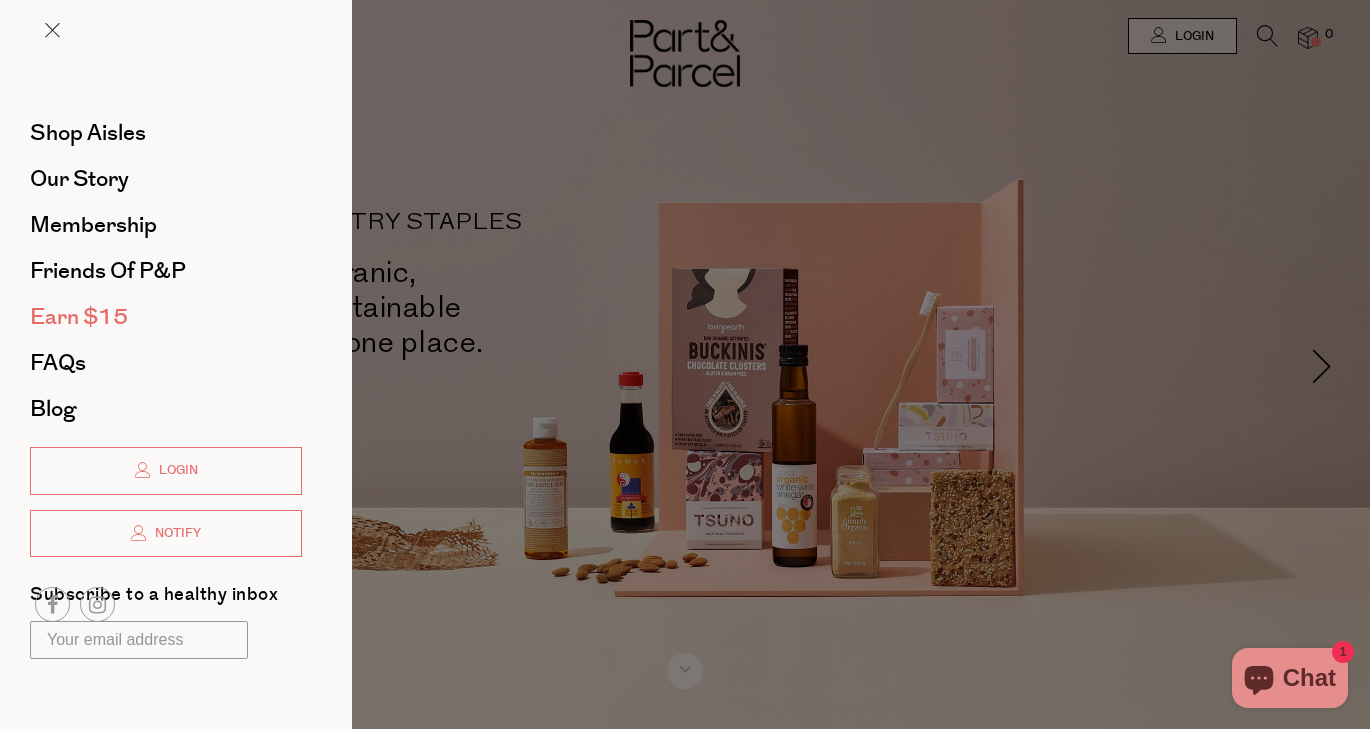 click on "Earn $15" at bounding box center (79, 317) 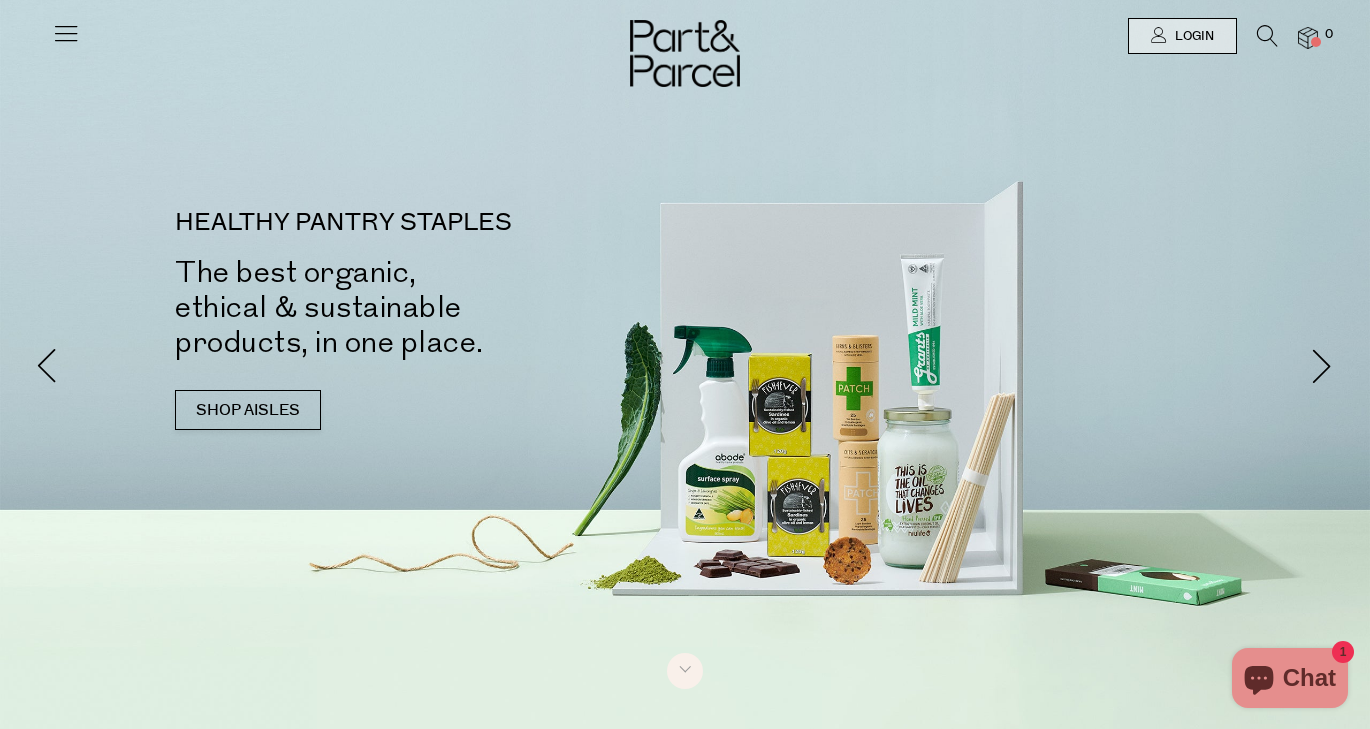 scroll, scrollTop: 0, scrollLeft: 0, axis: both 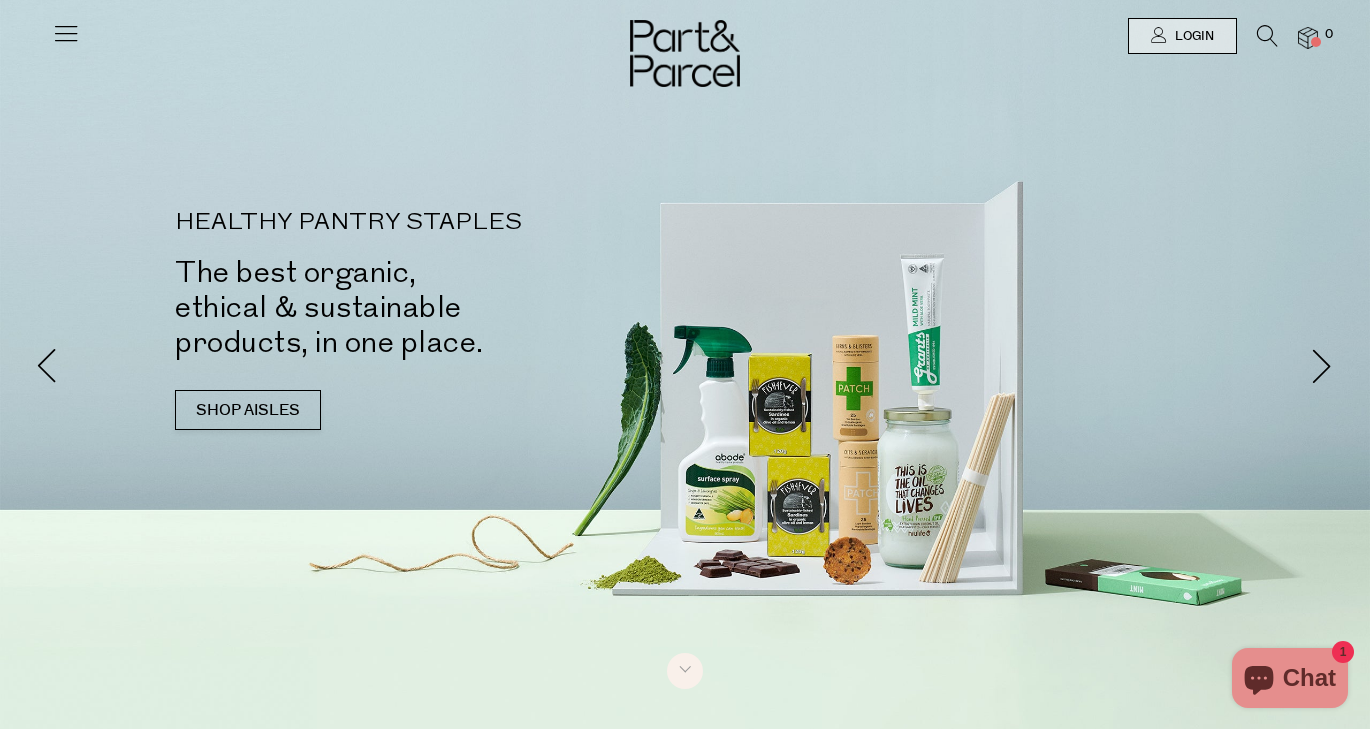 click at bounding box center [66, 33] 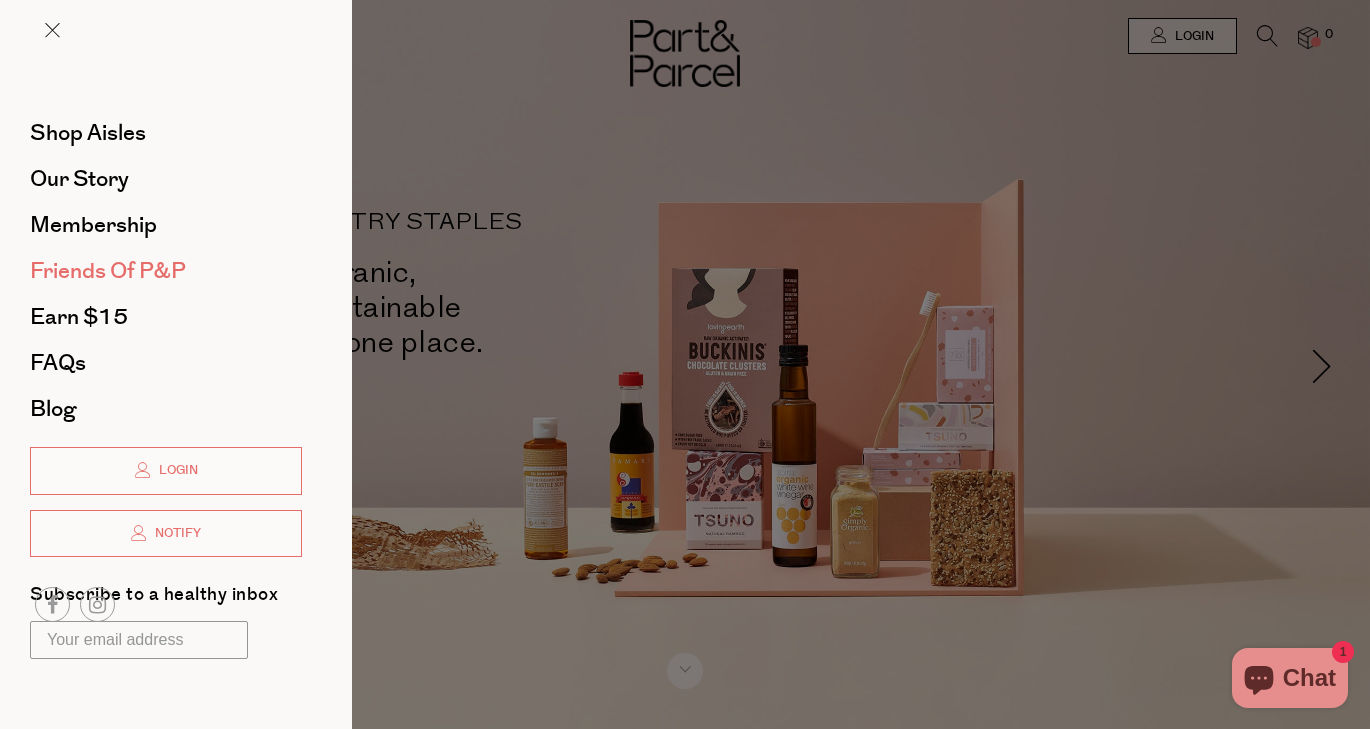 click on "Friends of P&P" at bounding box center [108, 271] 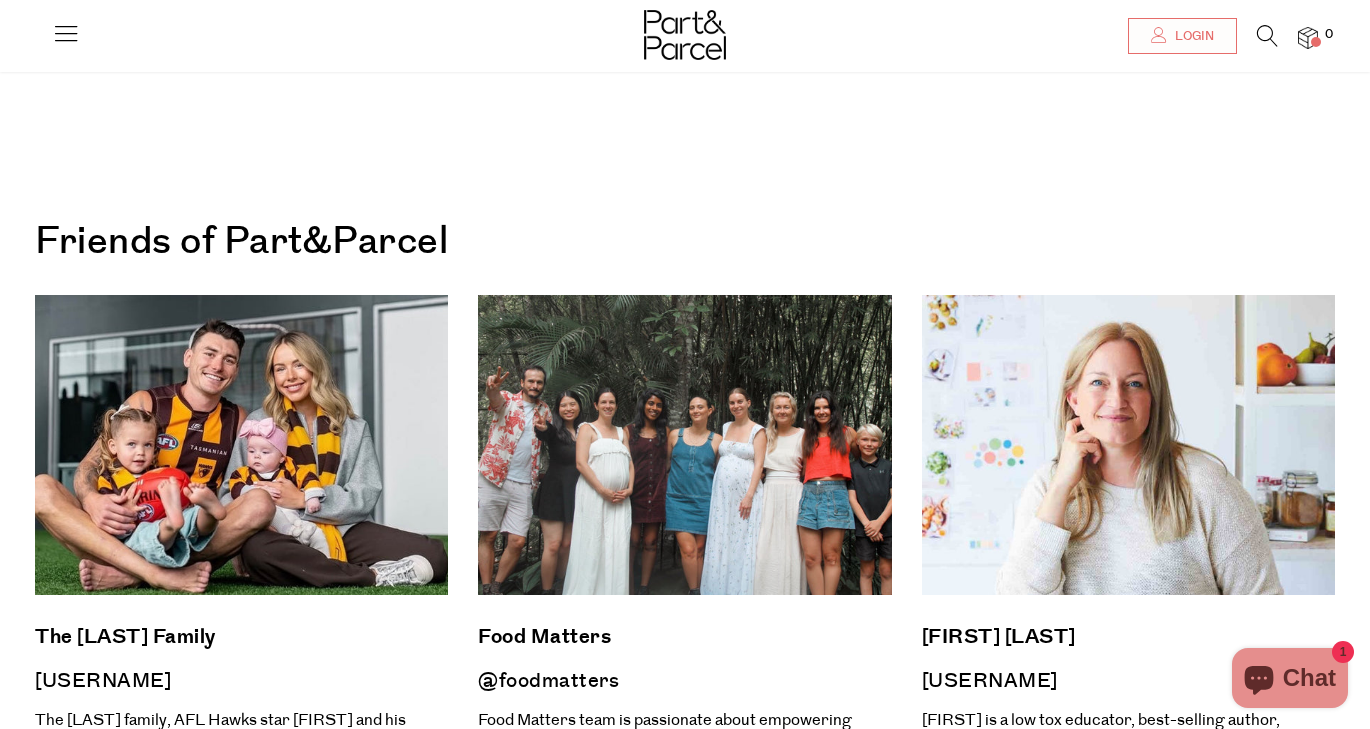 scroll, scrollTop: 101, scrollLeft: 0, axis: vertical 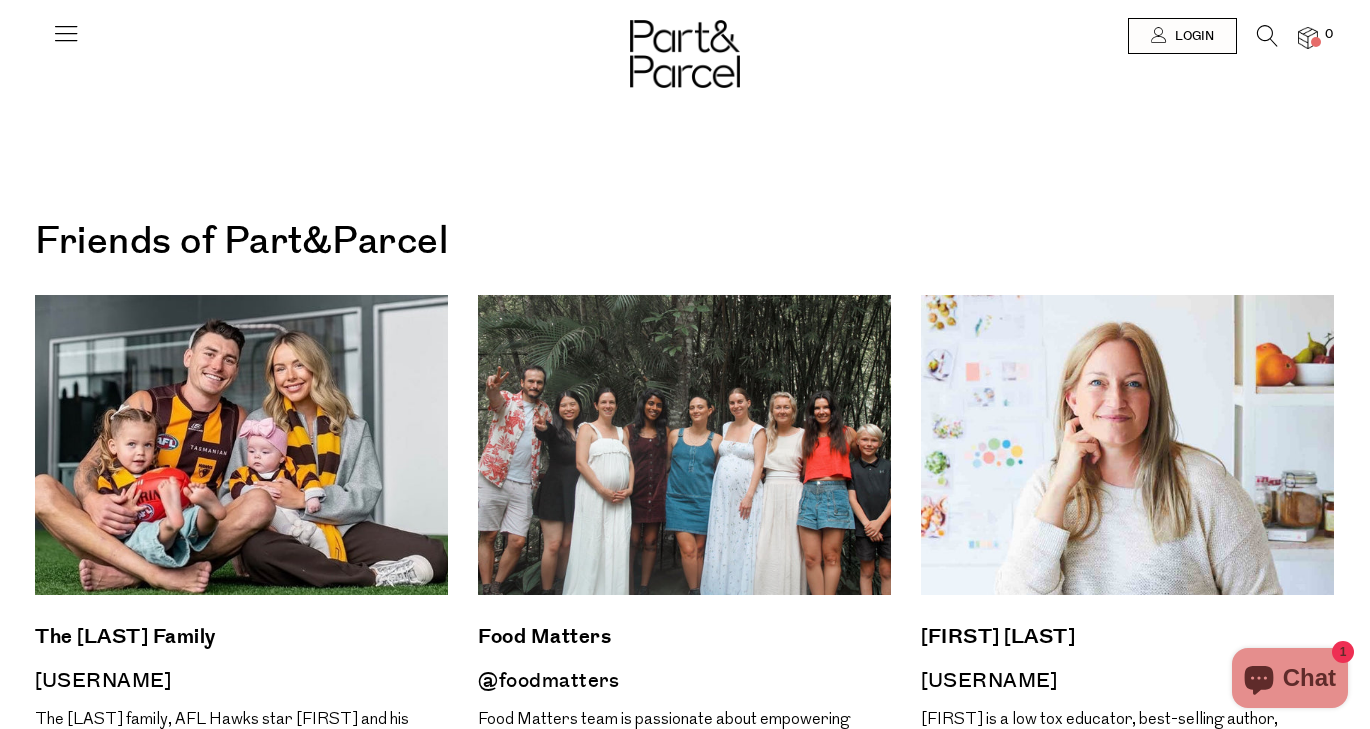 click at bounding box center (0, 0) 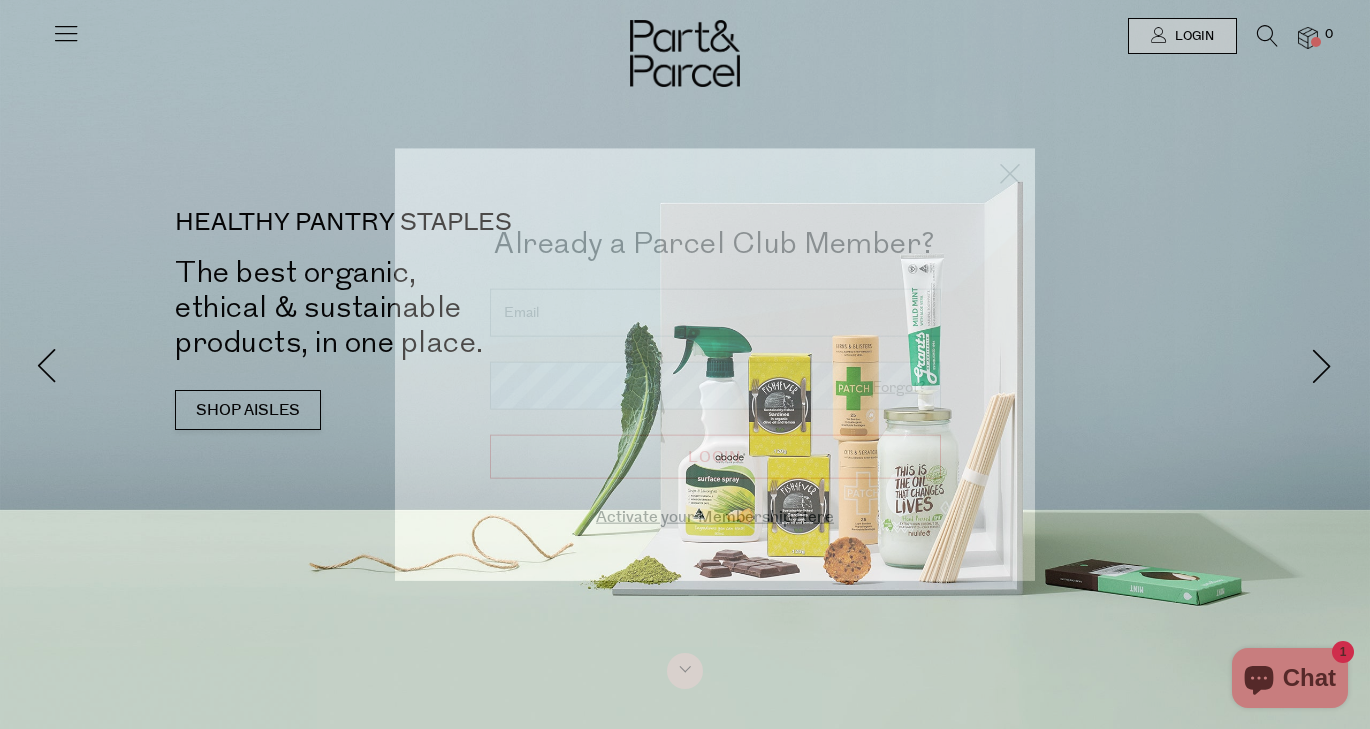 scroll, scrollTop: 0, scrollLeft: 0, axis: both 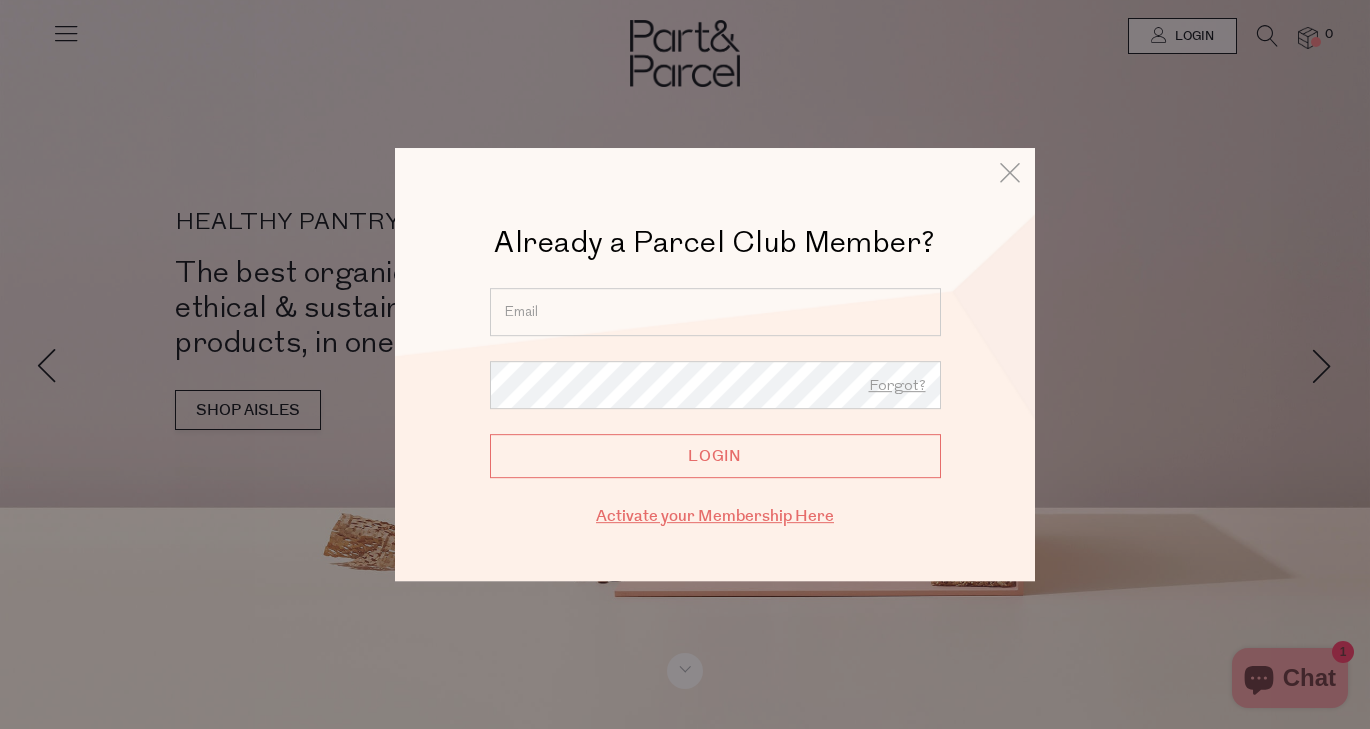 click on "Activate your Membership Here" at bounding box center (715, 516) 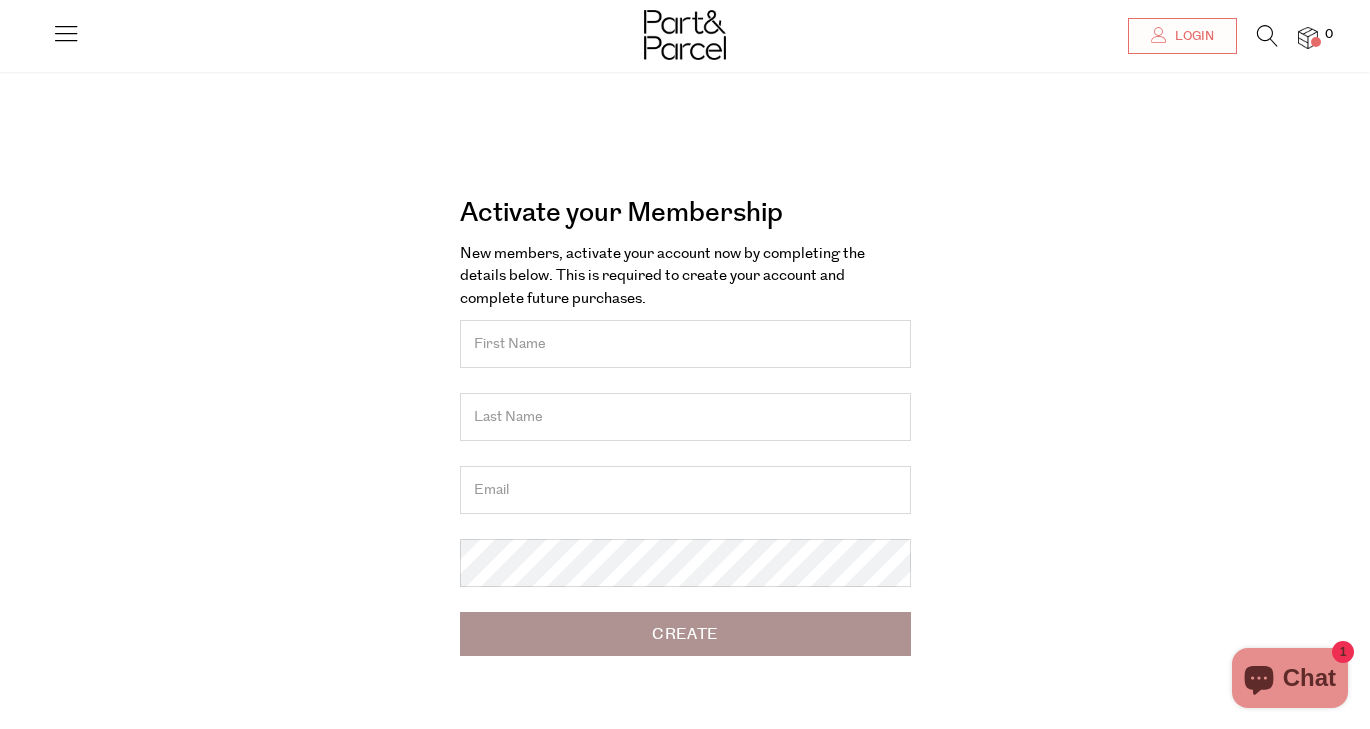 scroll, scrollTop: 42, scrollLeft: 0, axis: vertical 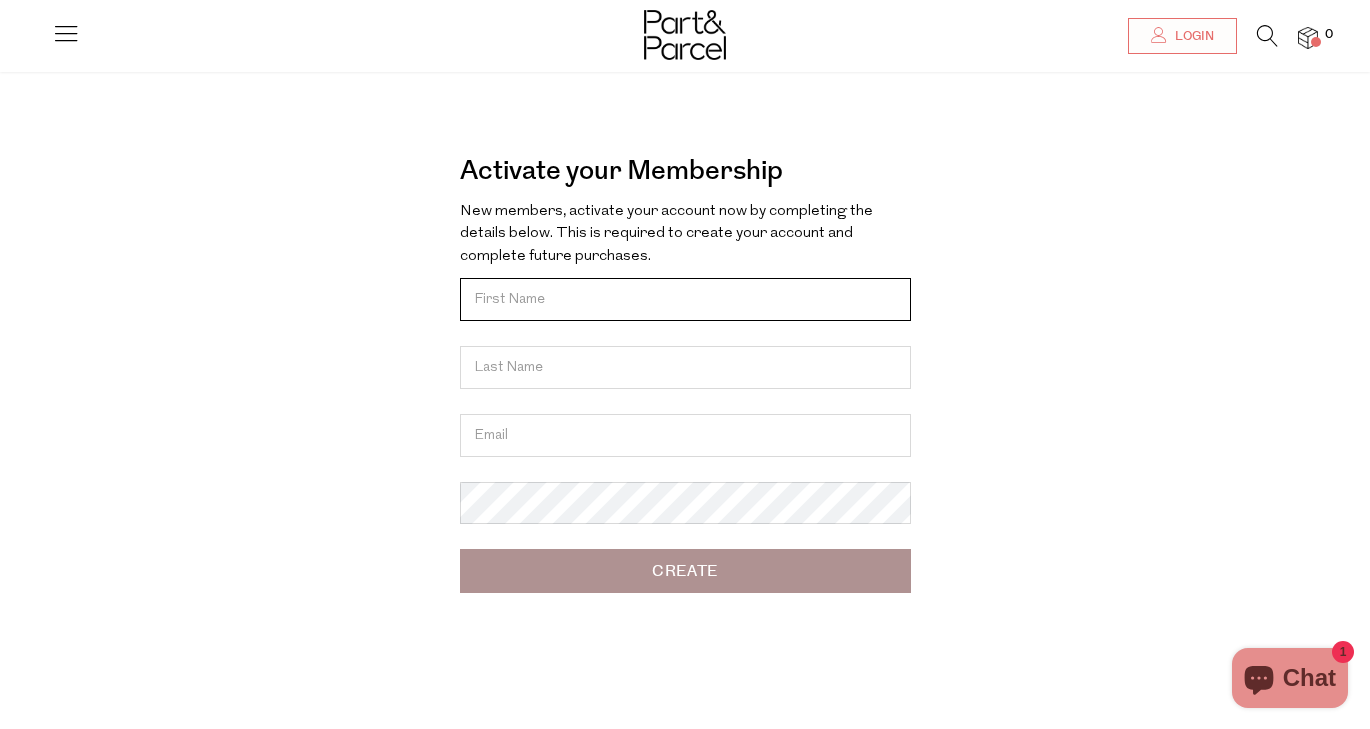click at bounding box center (685, 299) 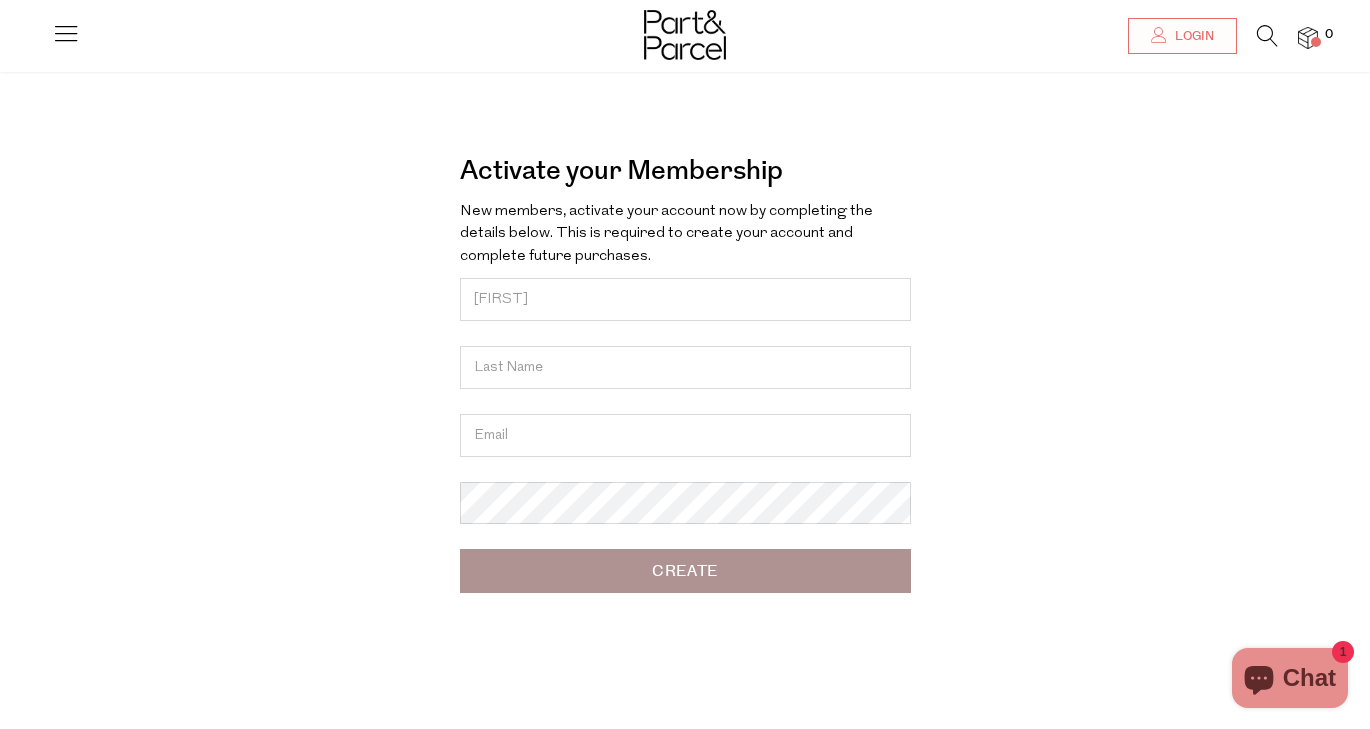type on "Yussufow" 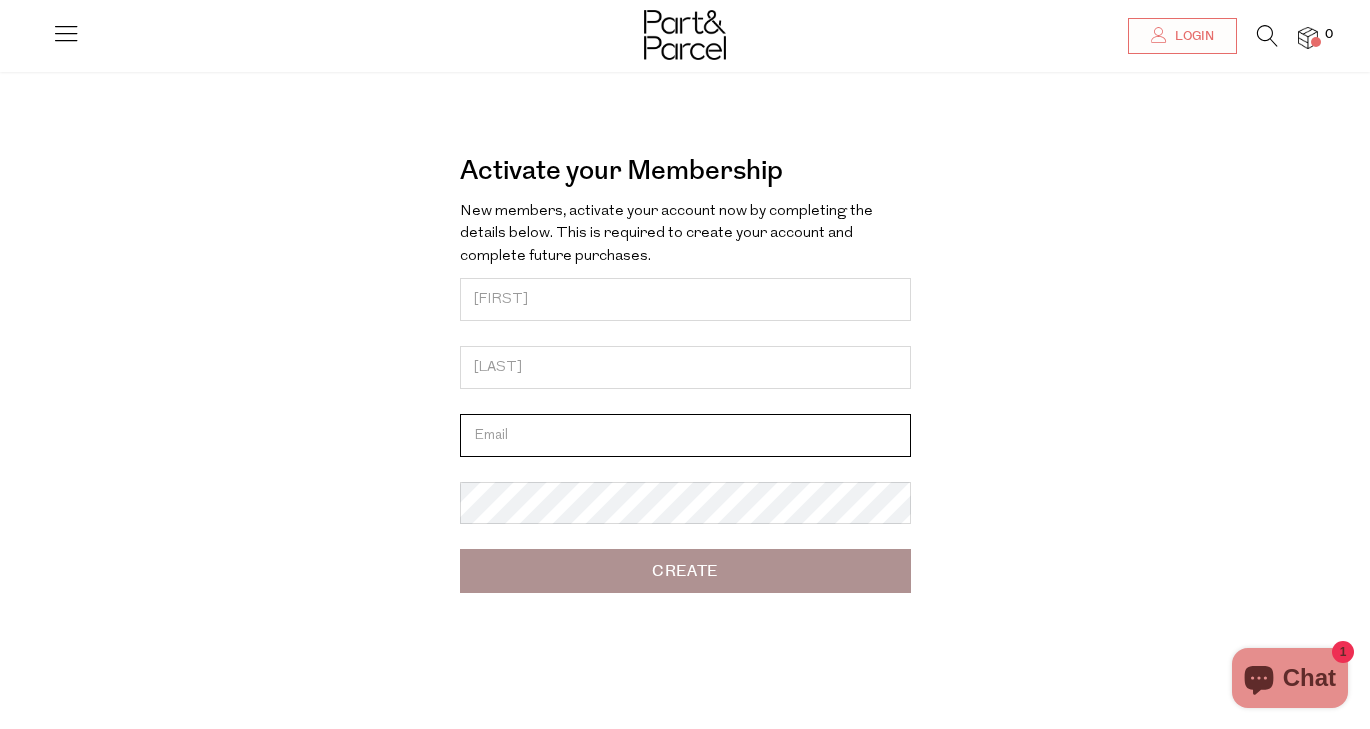 type on "aliyussufow@gmail.com" 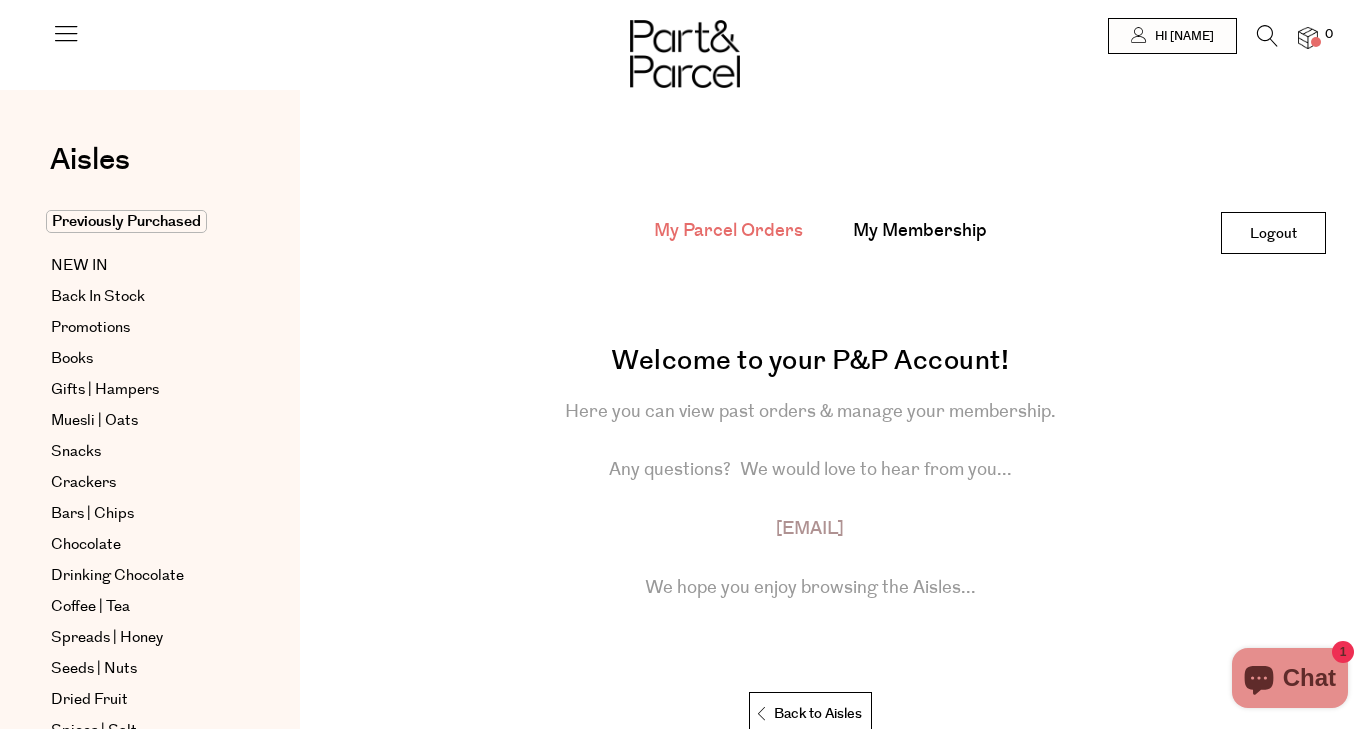 scroll, scrollTop: 0, scrollLeft: 0, axis: both 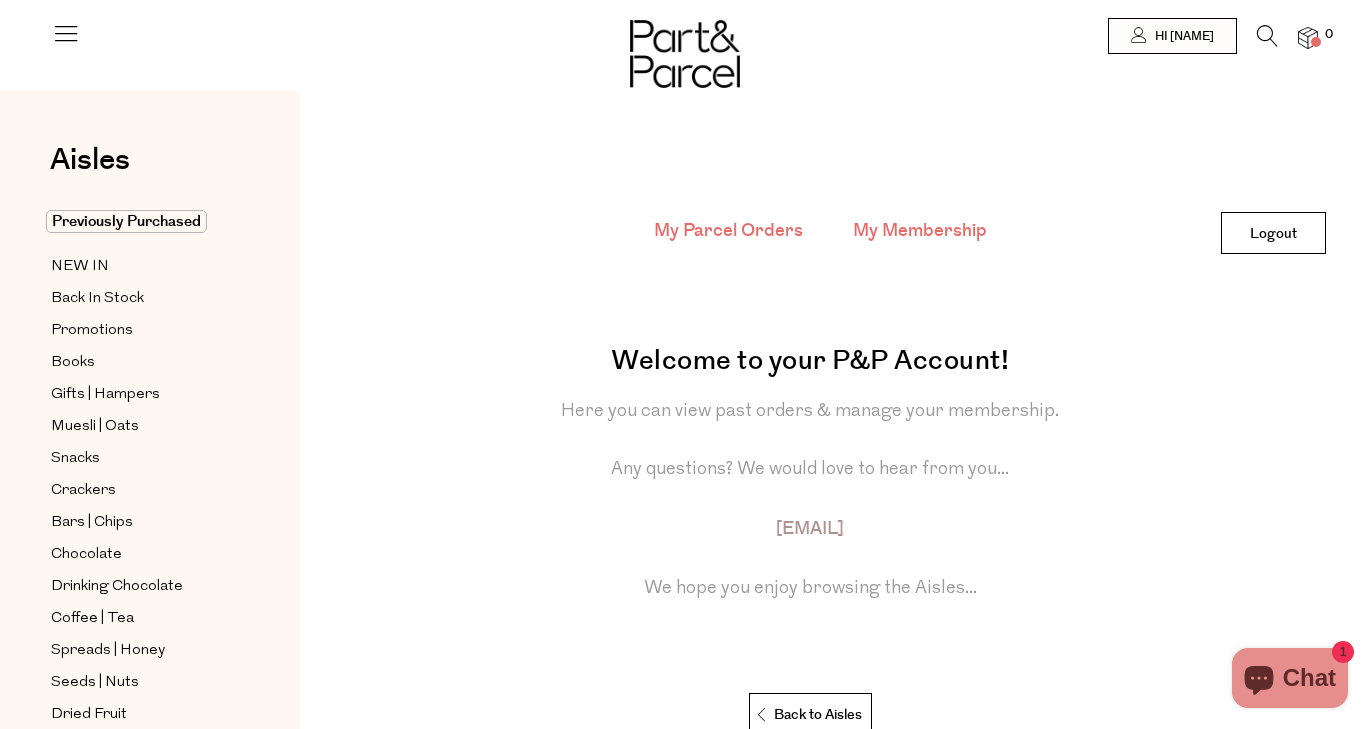 click on "My Membership" at bounding box center [920, 231] 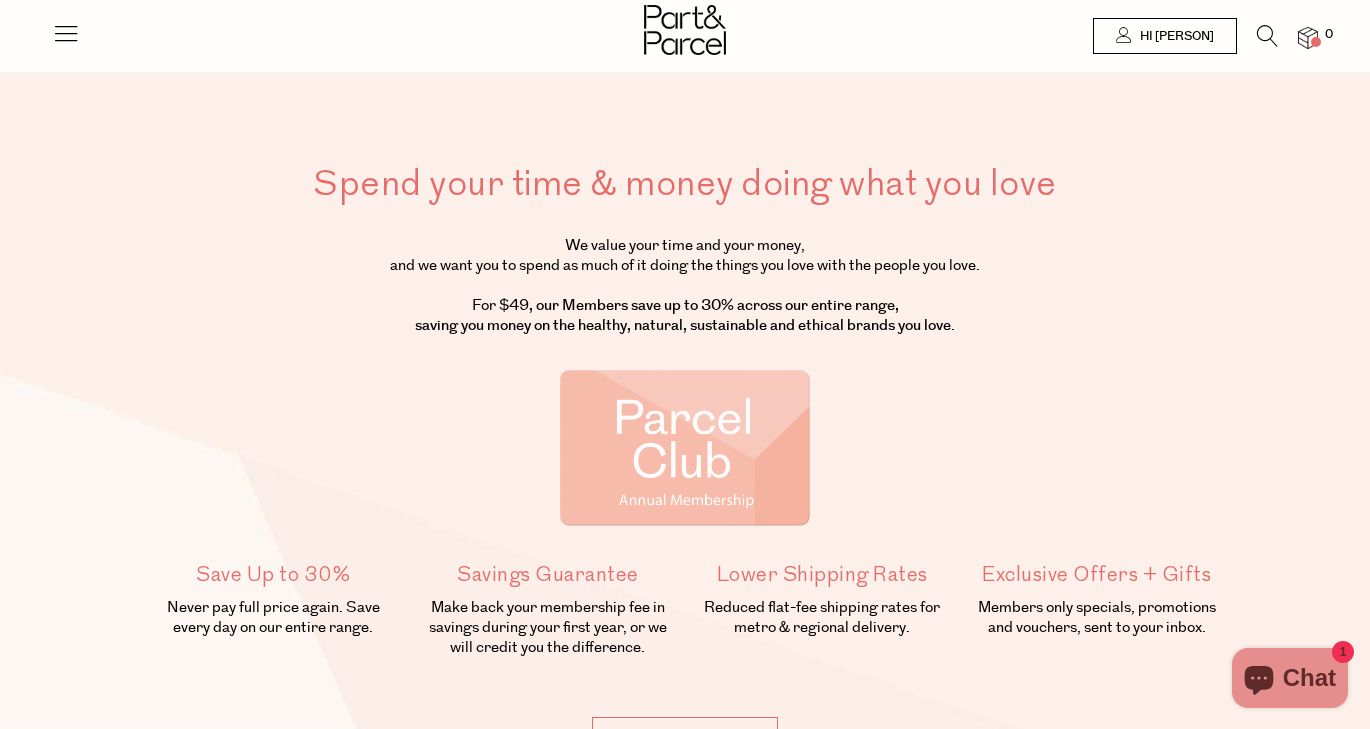 scroll, scrollTop: 0, scrollLeft: 0, axis: both 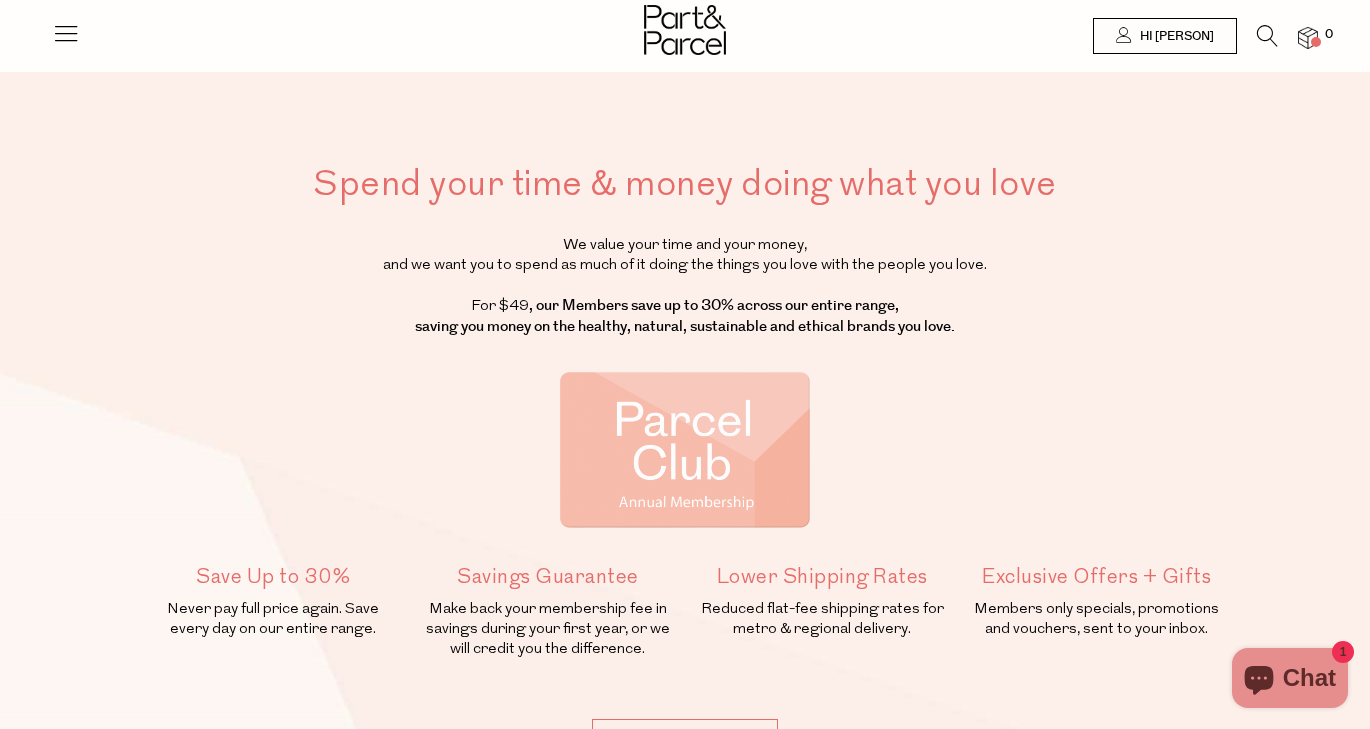 click at bounding box center [685, 32] 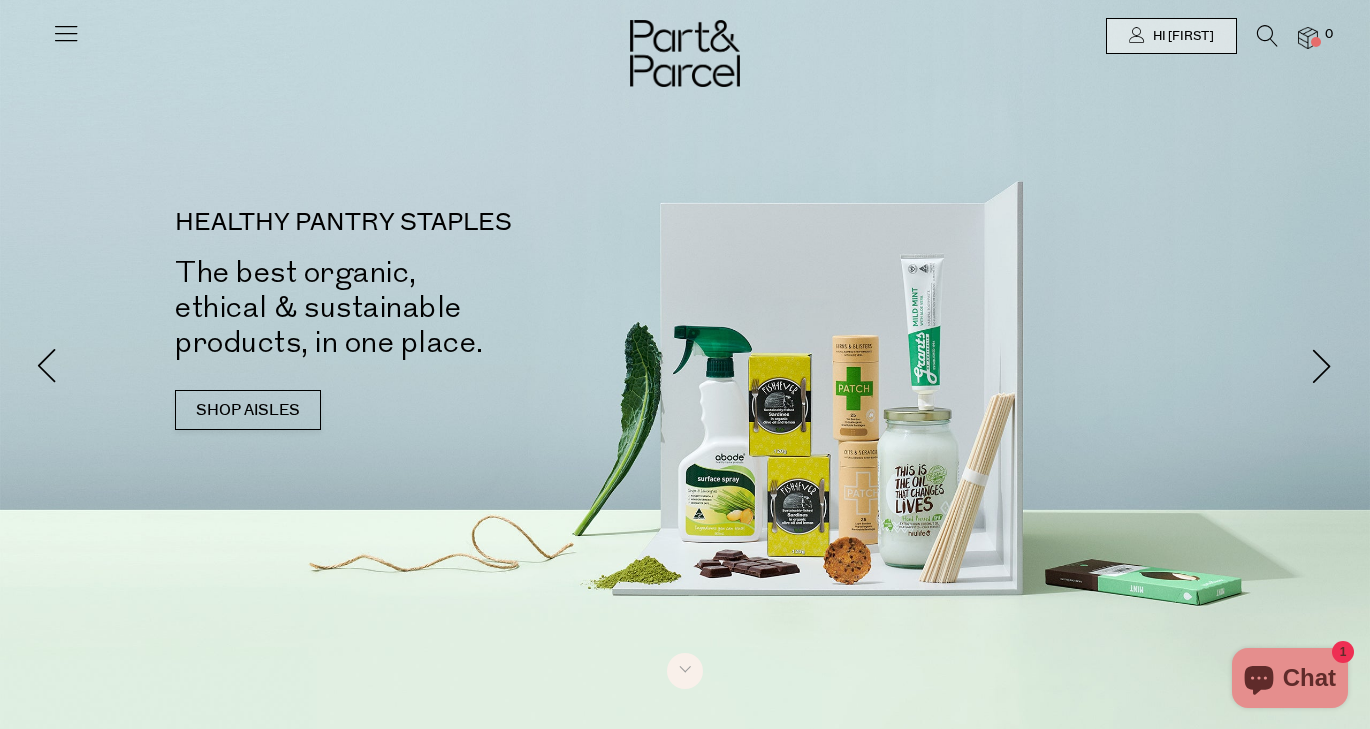 scroll, scrollTop: 0, scrollLeft: 0, axis: both 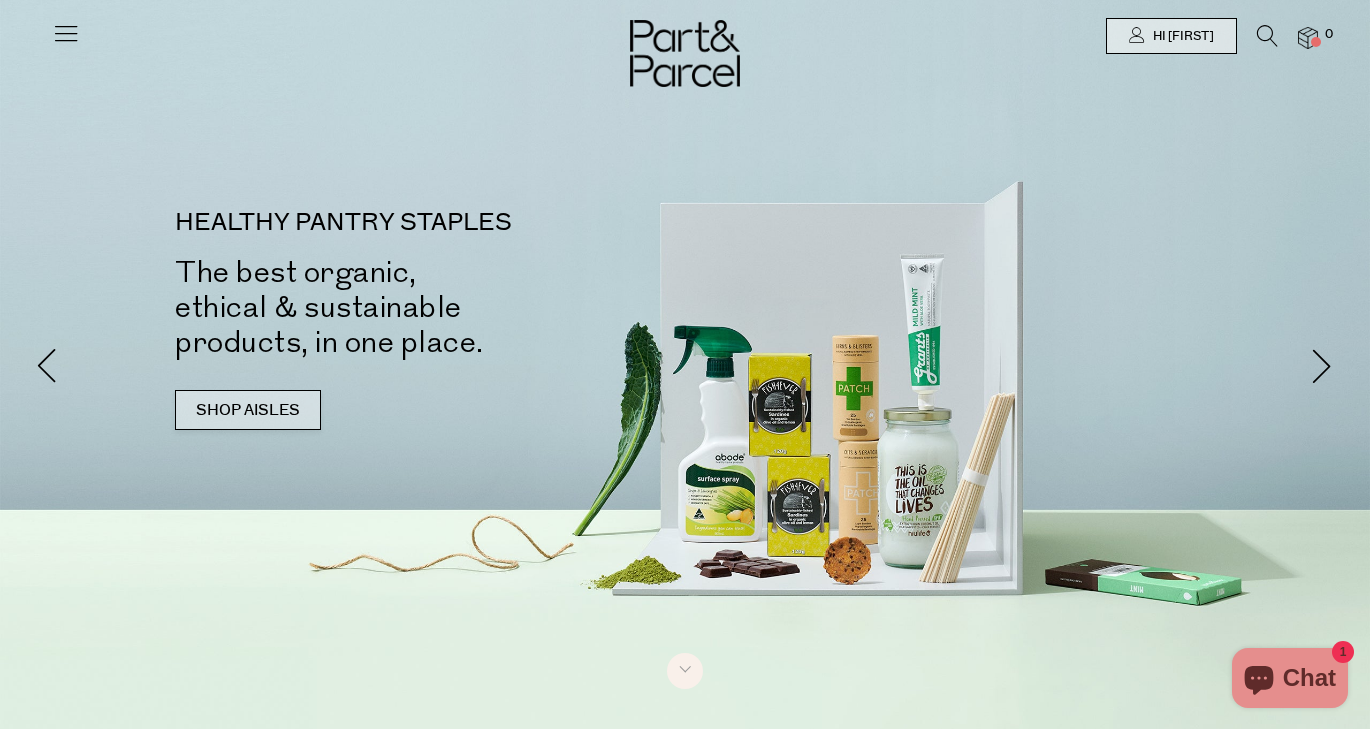 click on "SHOP AISLES" at bounding box center [248, 410] 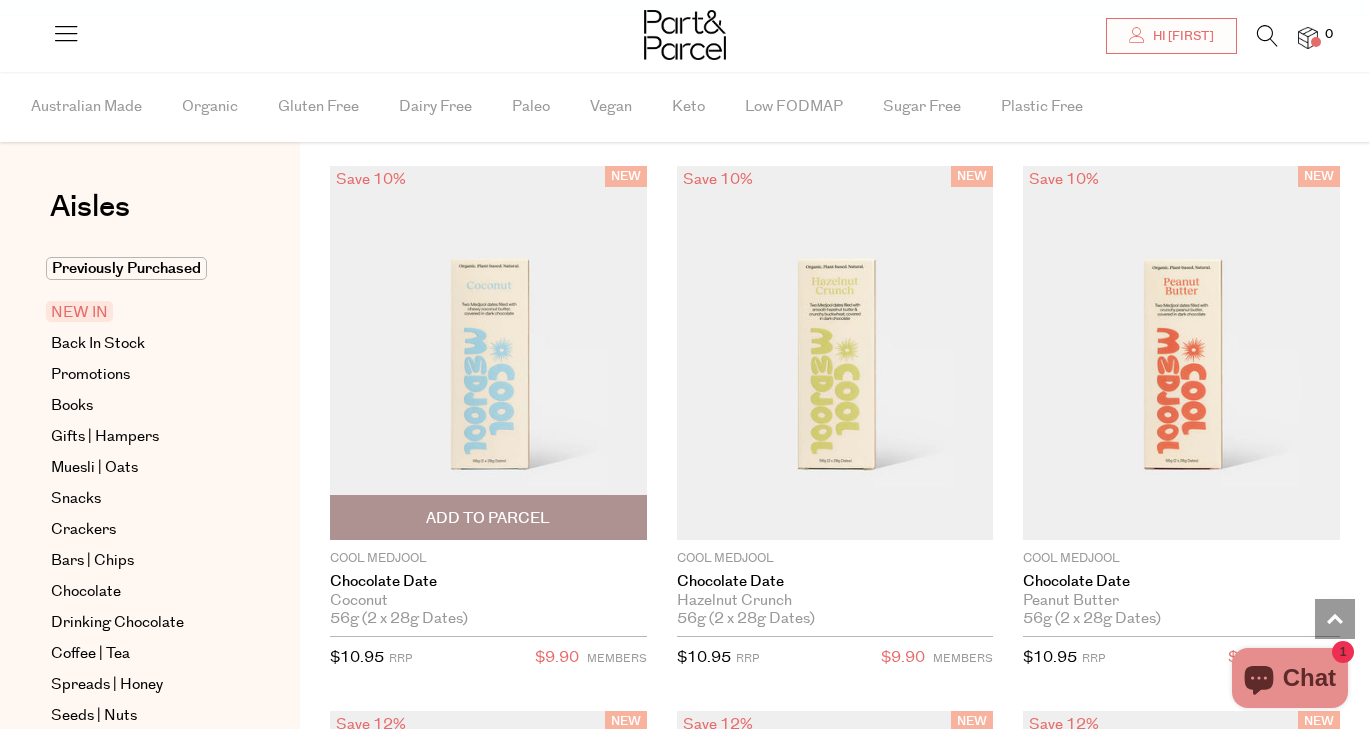 scroll, scrollTop: 1051, scrollLeft: 0, axis: vertical 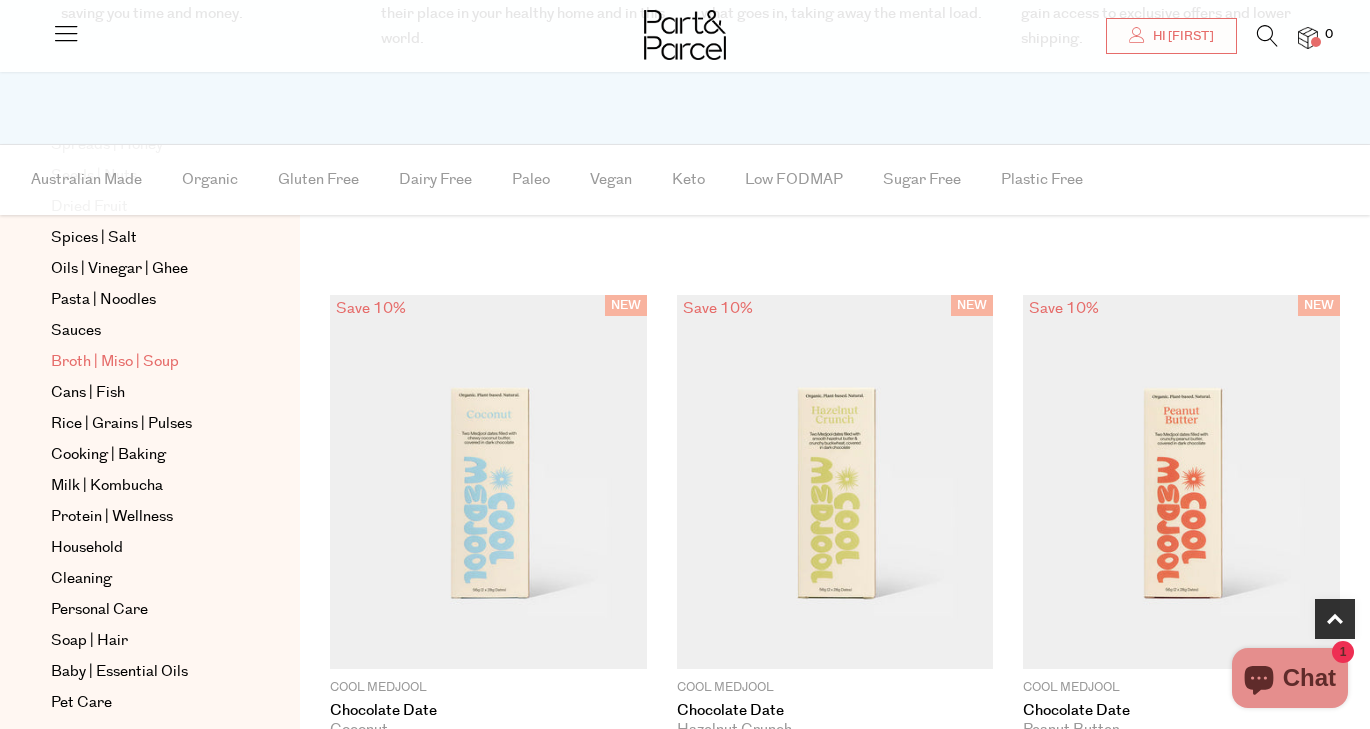 click on "Broth | Miso | Soup" at bounding box center (115, 362) 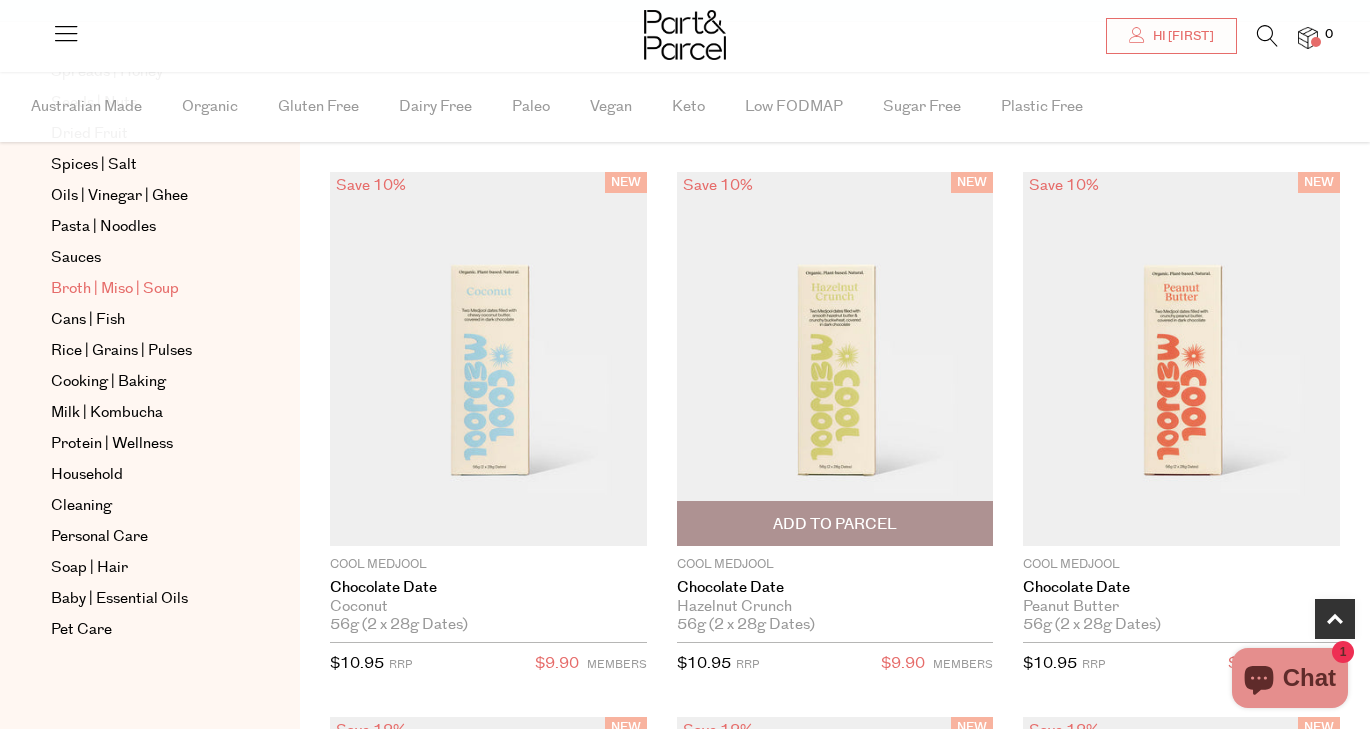 scroll, scrollTop: 1111, scrollLeft: 0, axis: vertical 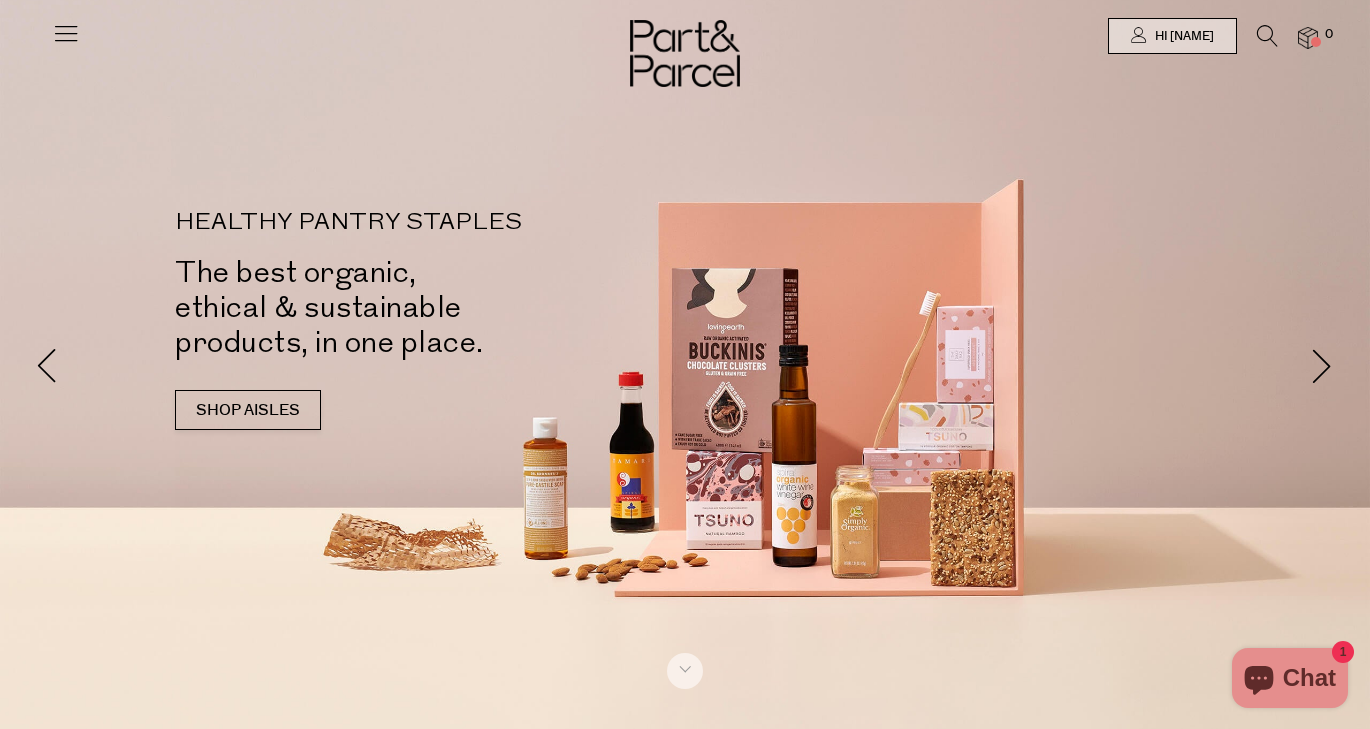 click at bounding box center (1267, 36) 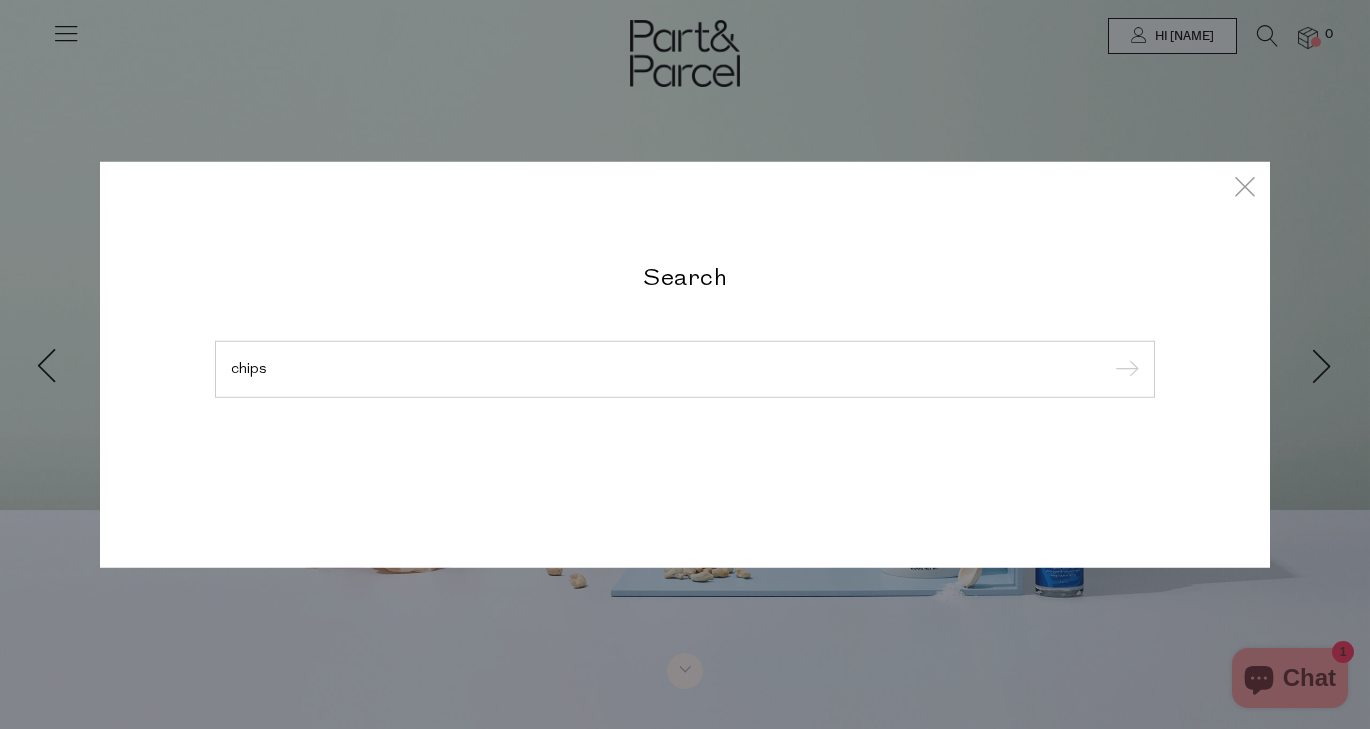 type on "chips" 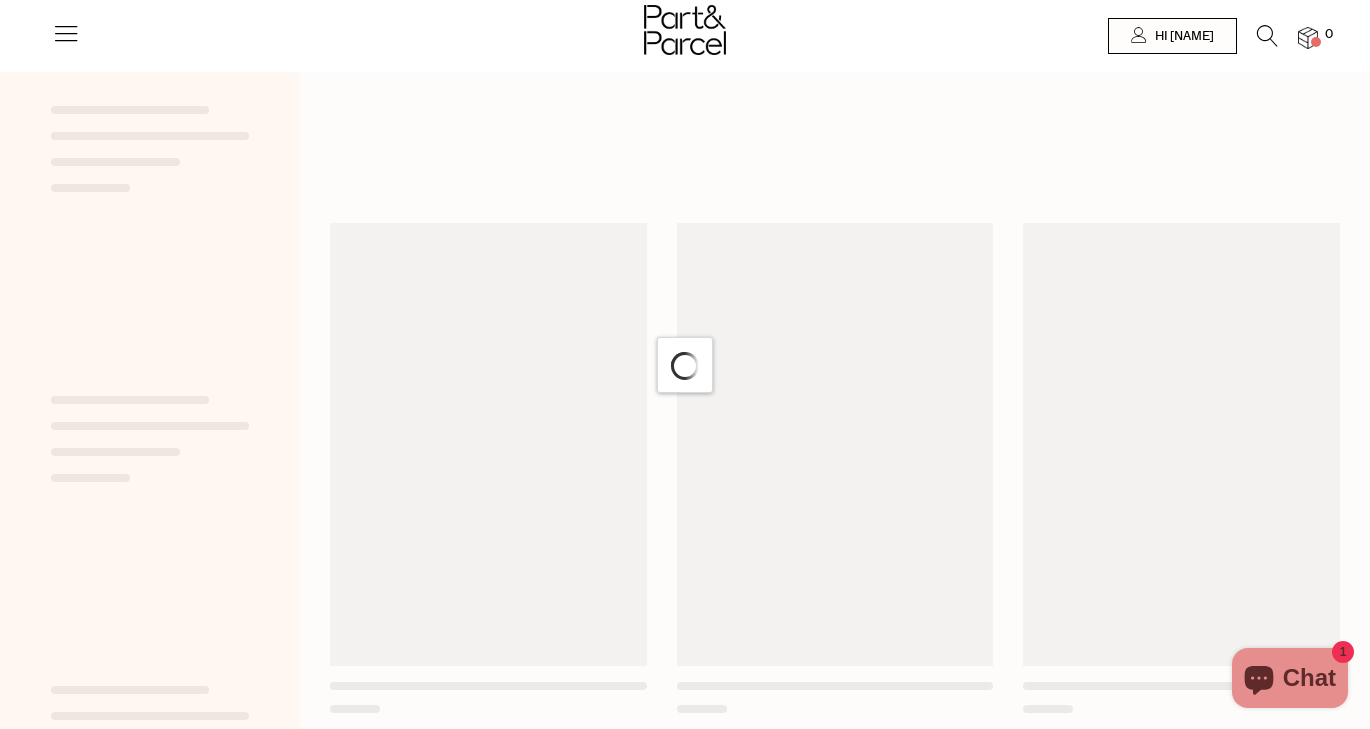 scroll, scrollTop: 0, scrollLeft: 0, axis: both 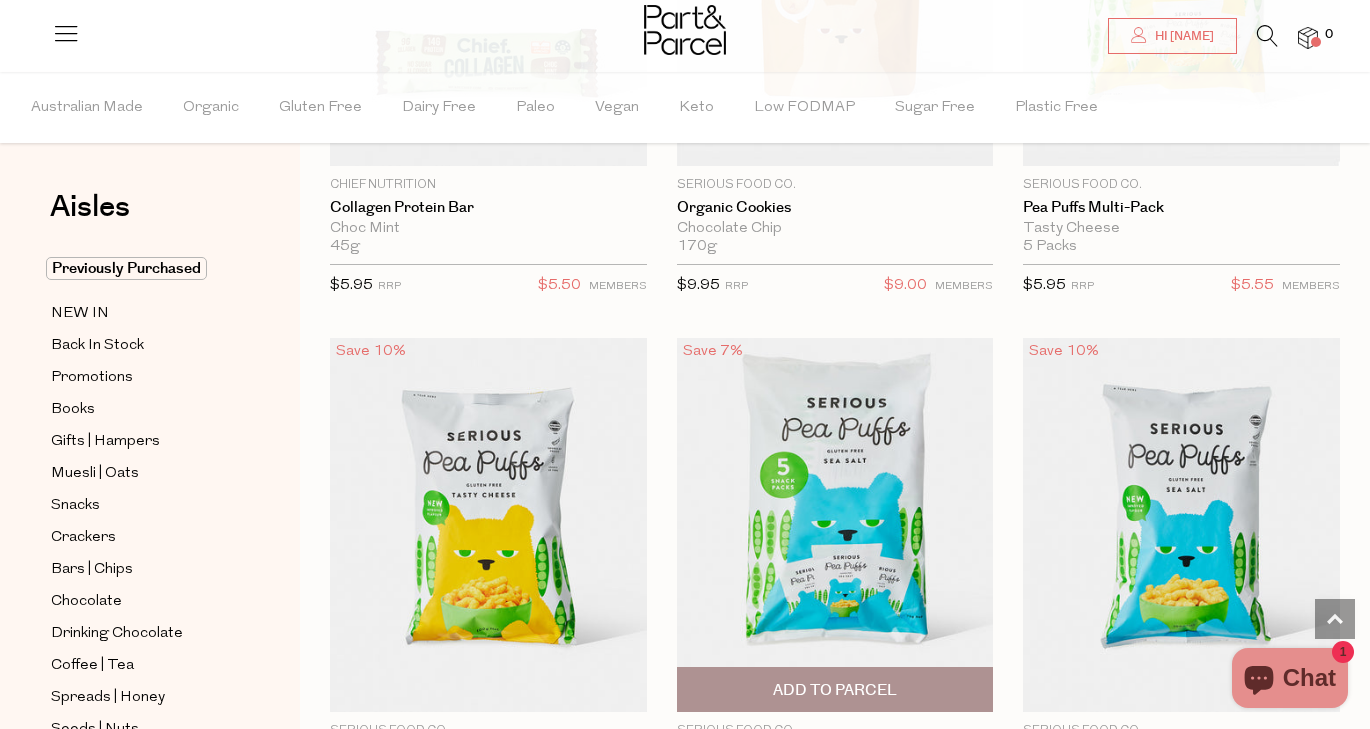 click at bounding box center [835, 525] 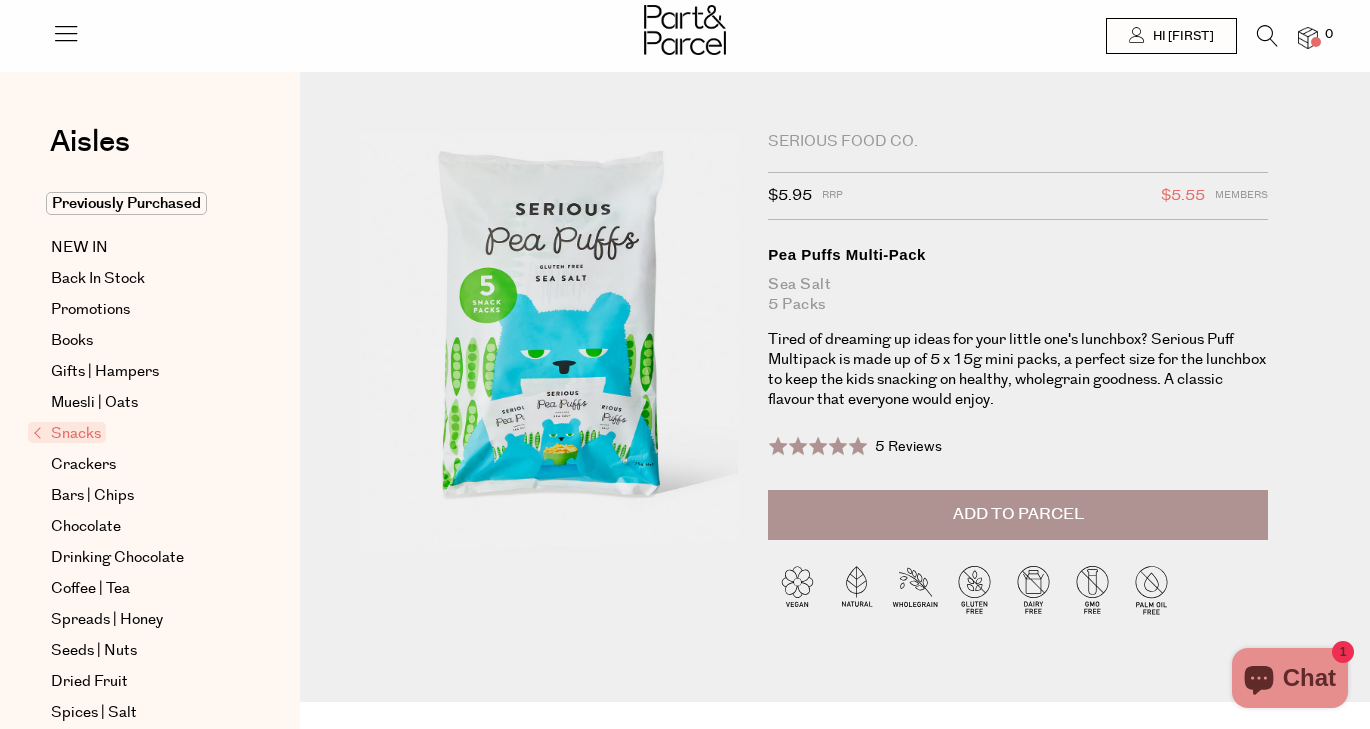 scroll, scrollTop: 0, scrollLeft: 0, axis: both 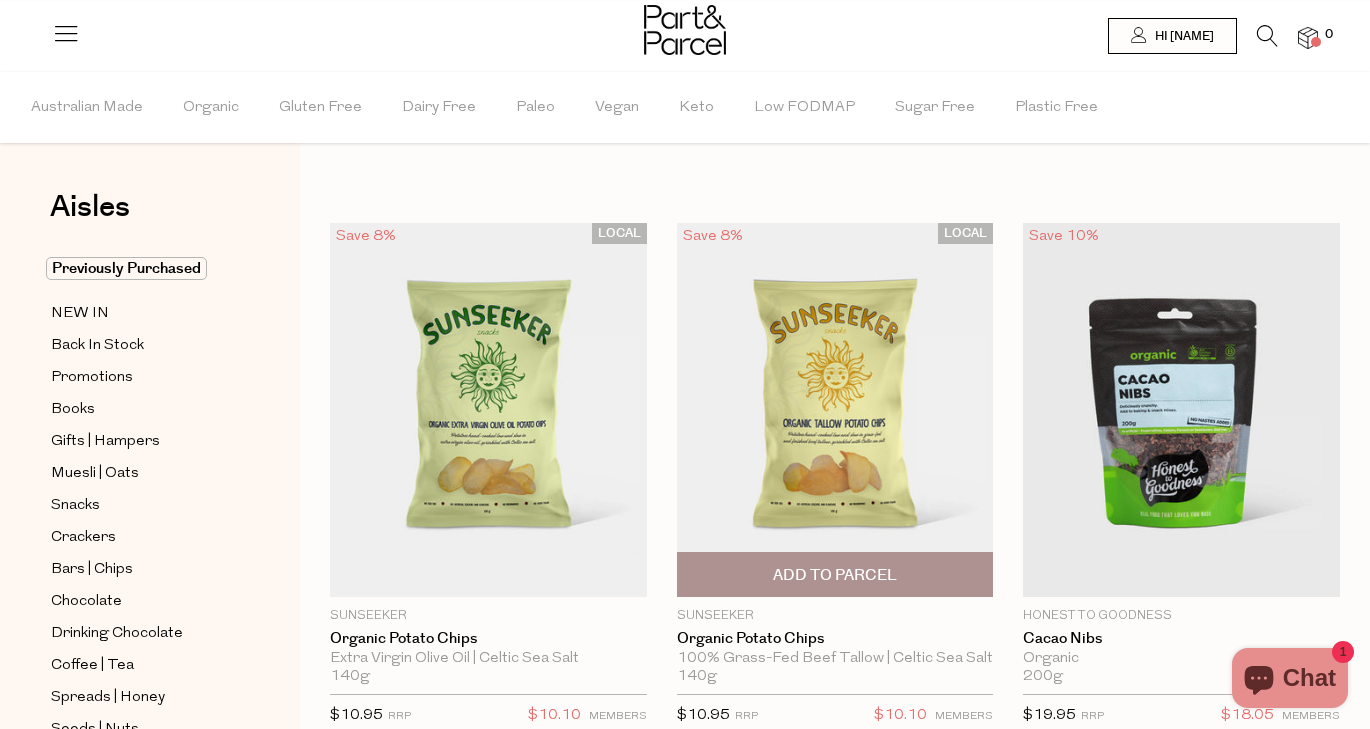 click at bounding box center (835, 410) 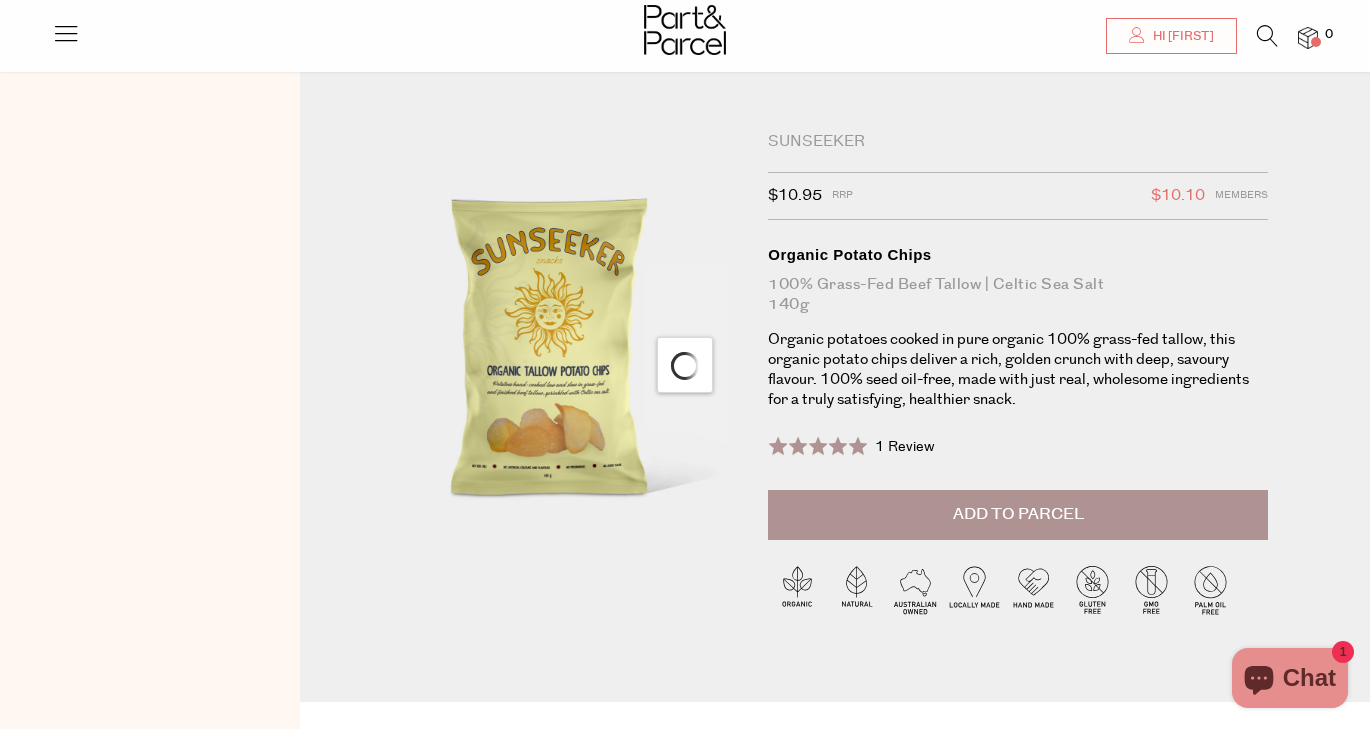 scroll, scrollTop: 63, scrollLeft: 0, axis: vertical 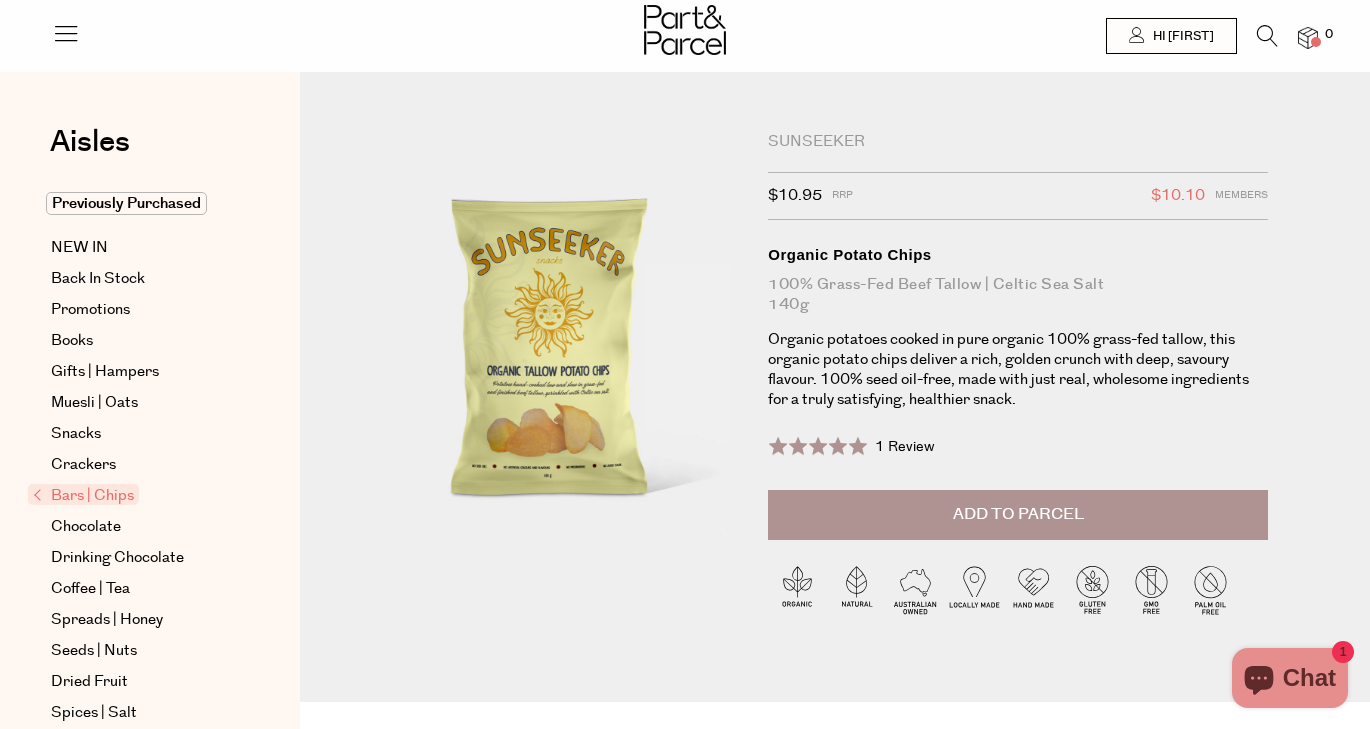 click on "Add to Parcel" at bounding box center [1018, 514] 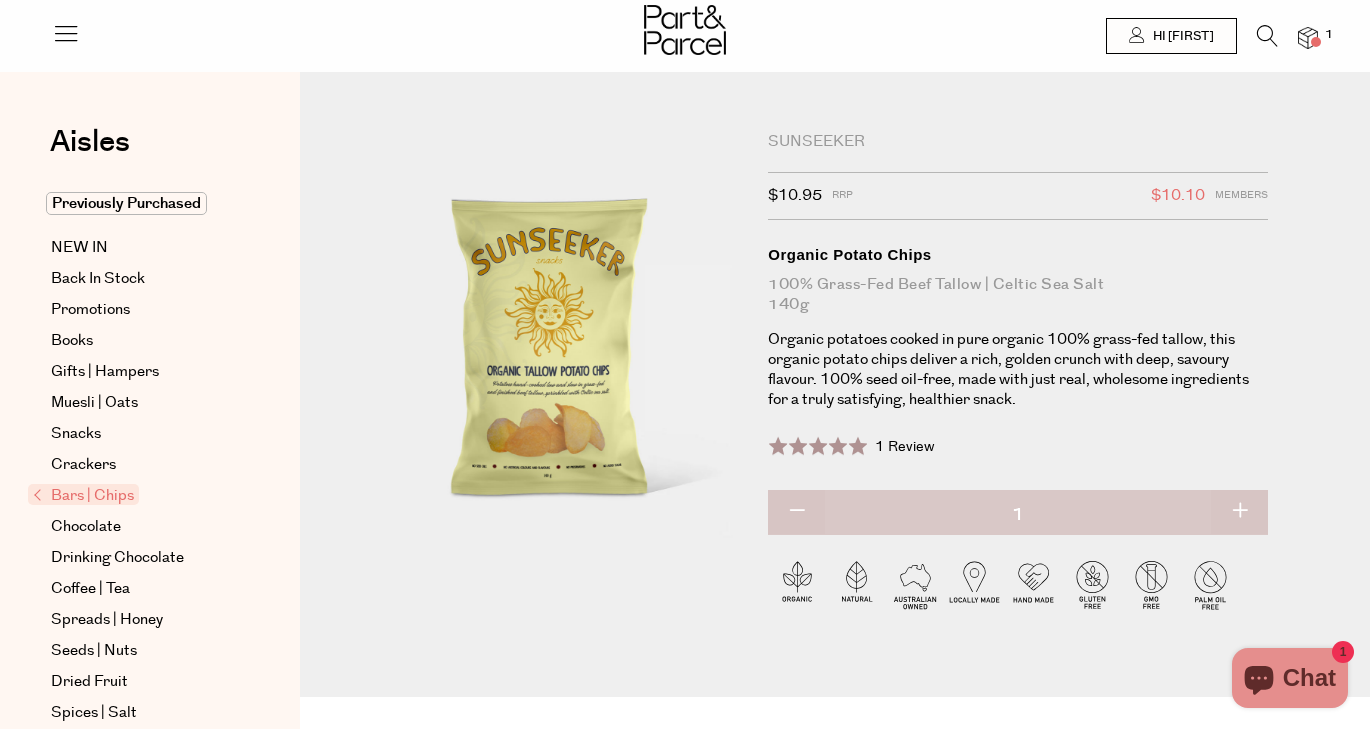 click at bounding box center (1239, 512) 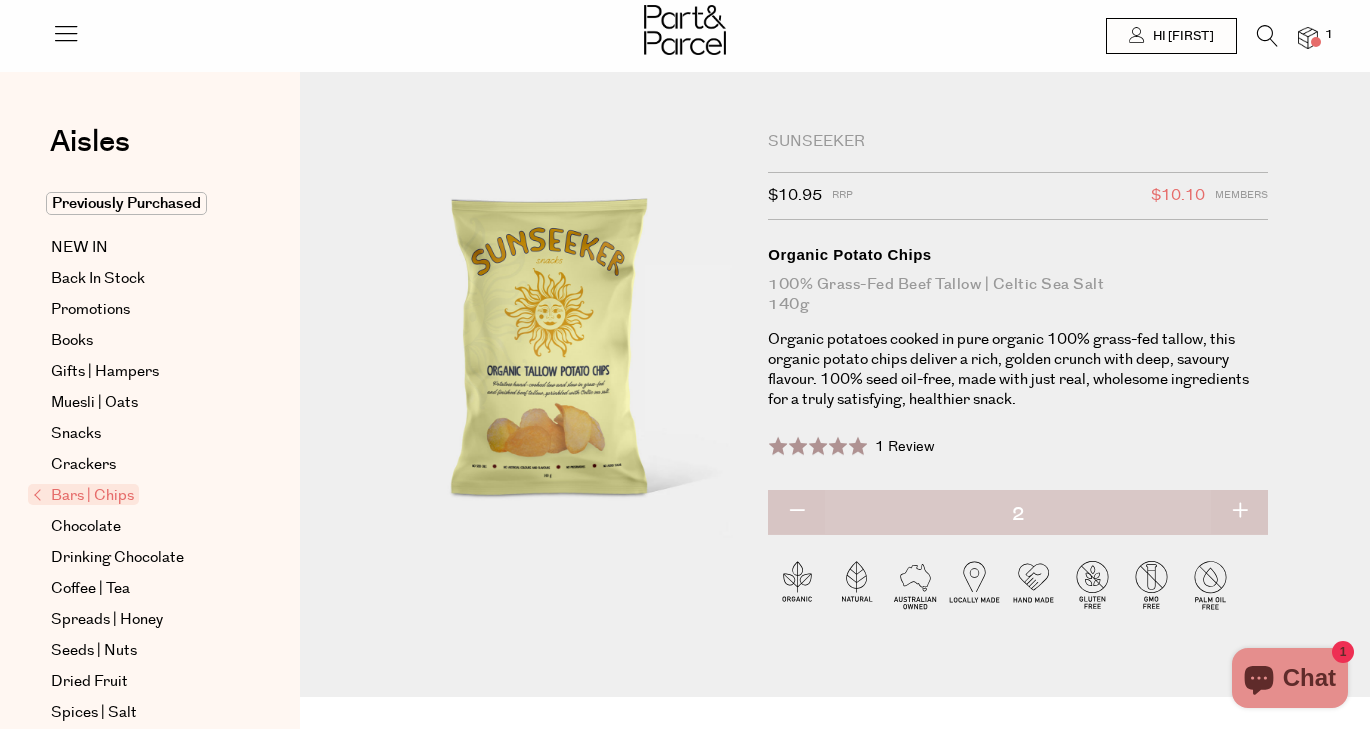 type on "2" 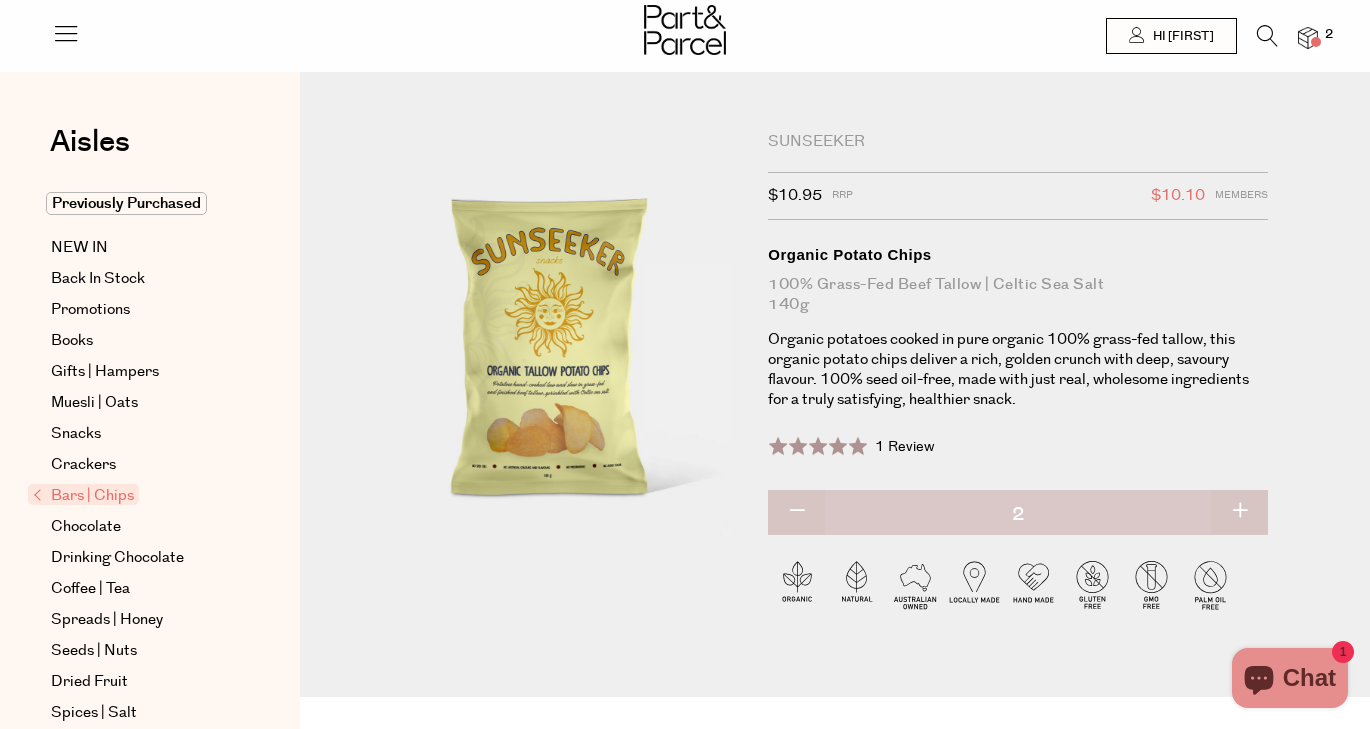 click at bounding box center [1239, 512] 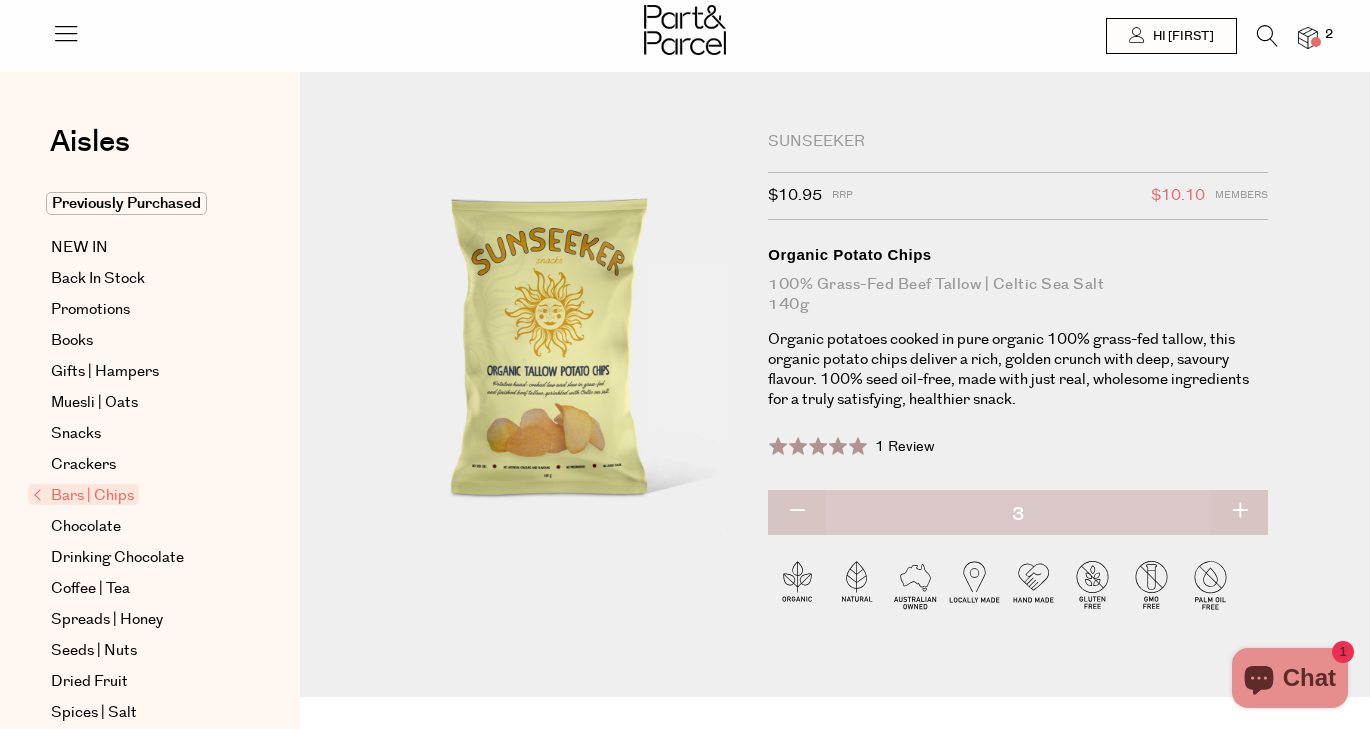 type on "3" 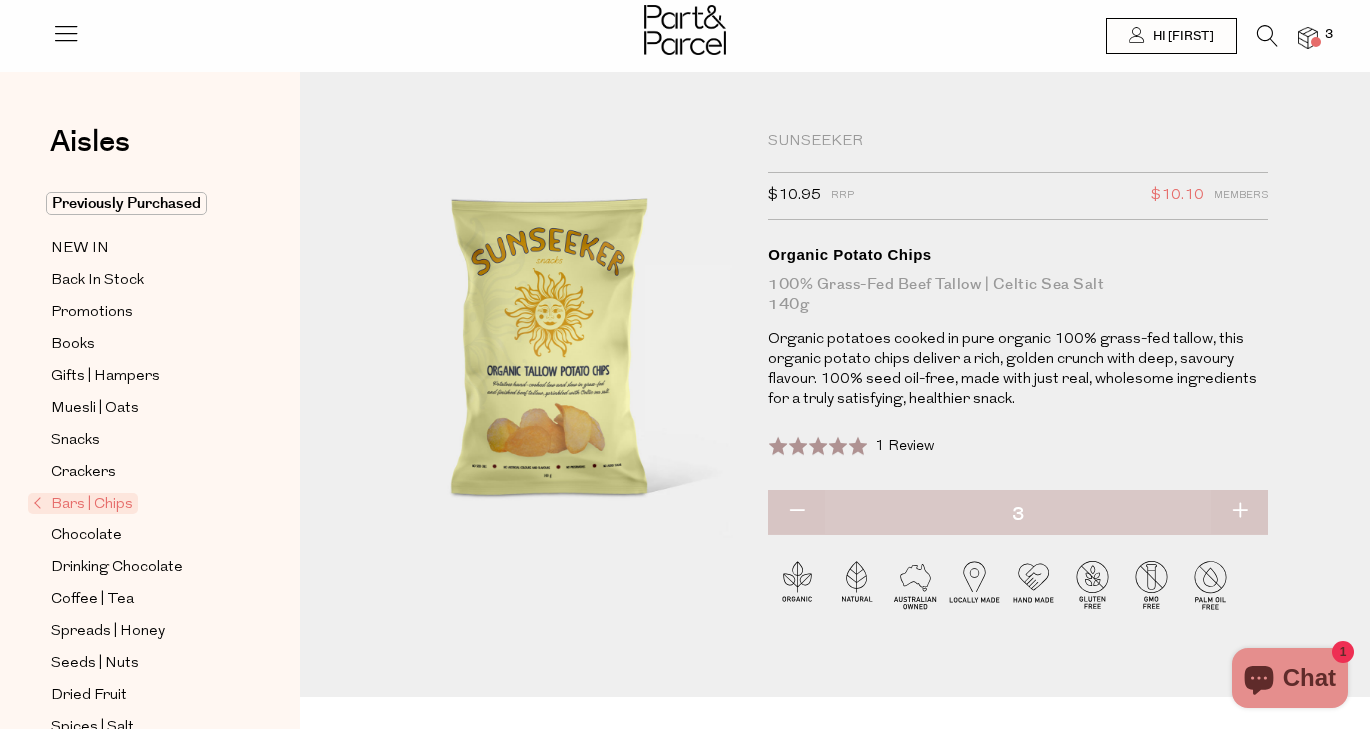click at bounding box center [1239, 512] 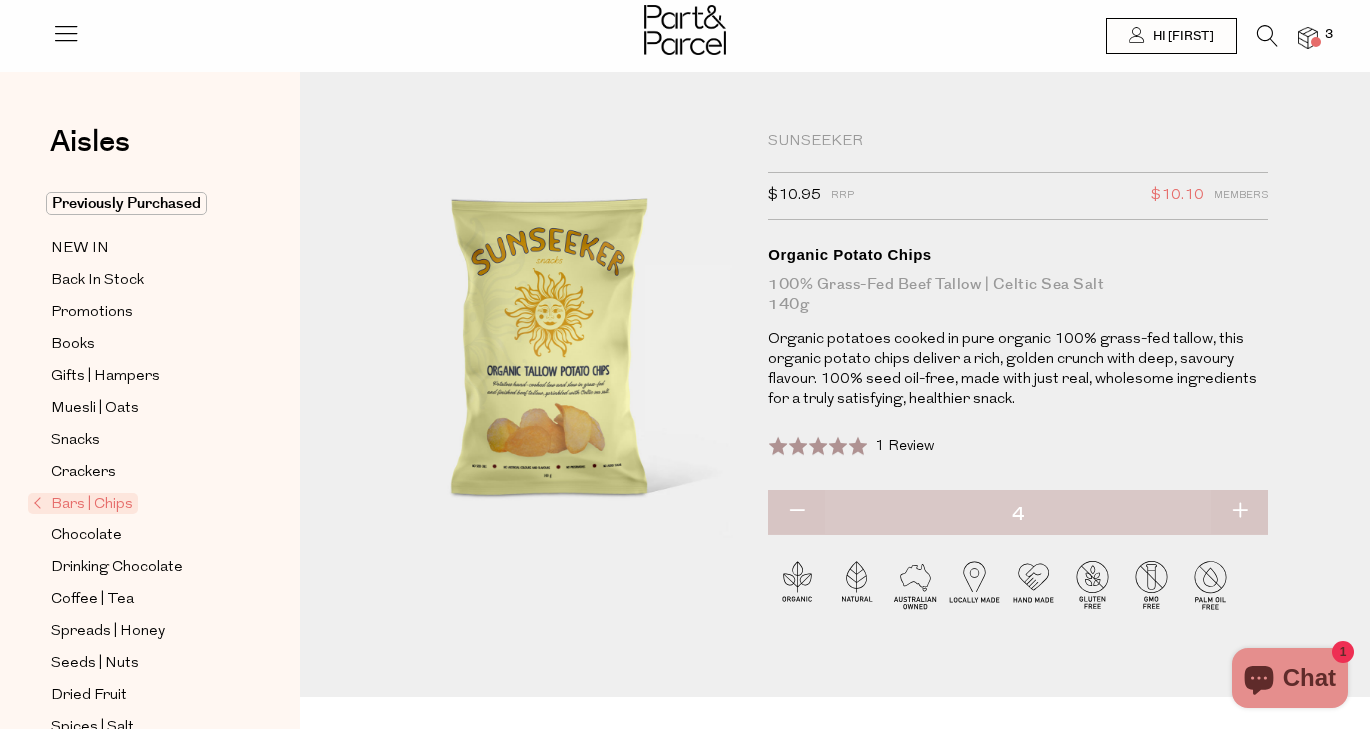type on "4" 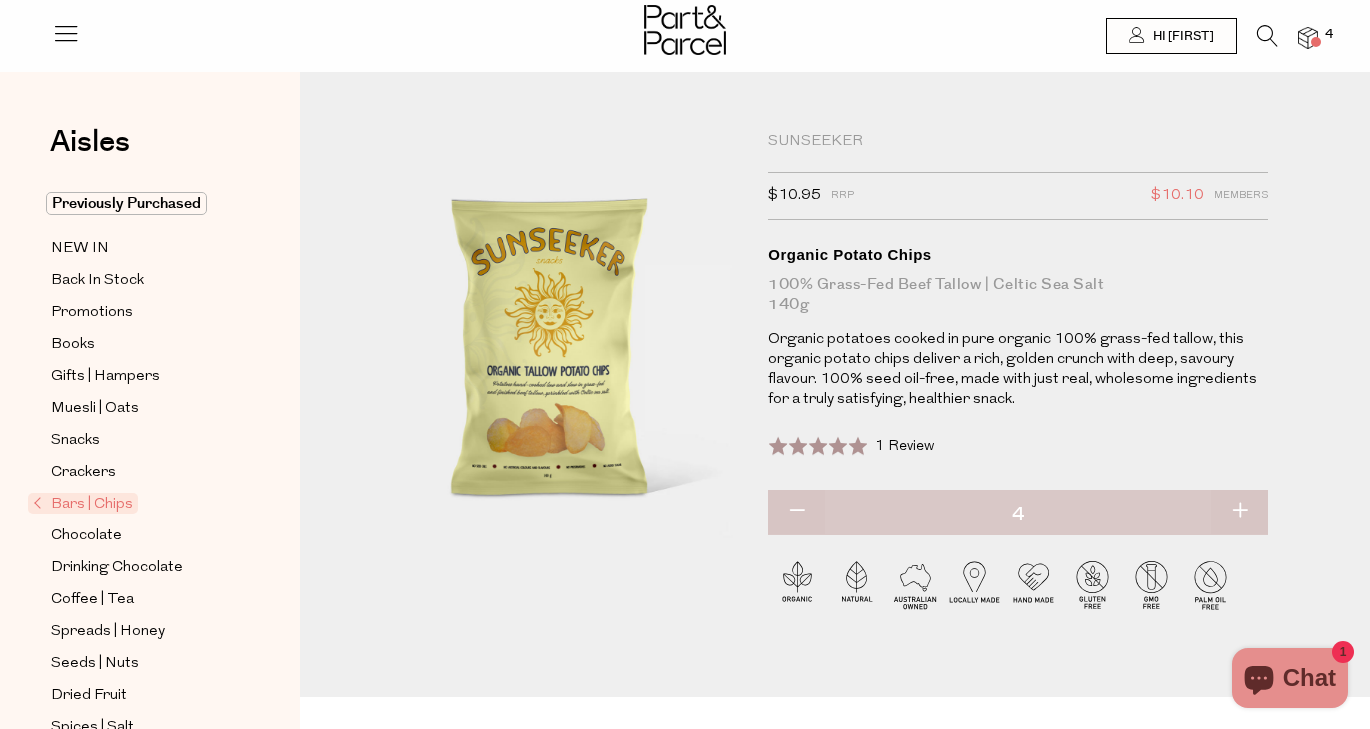 click at bounding box center (1239, 512) 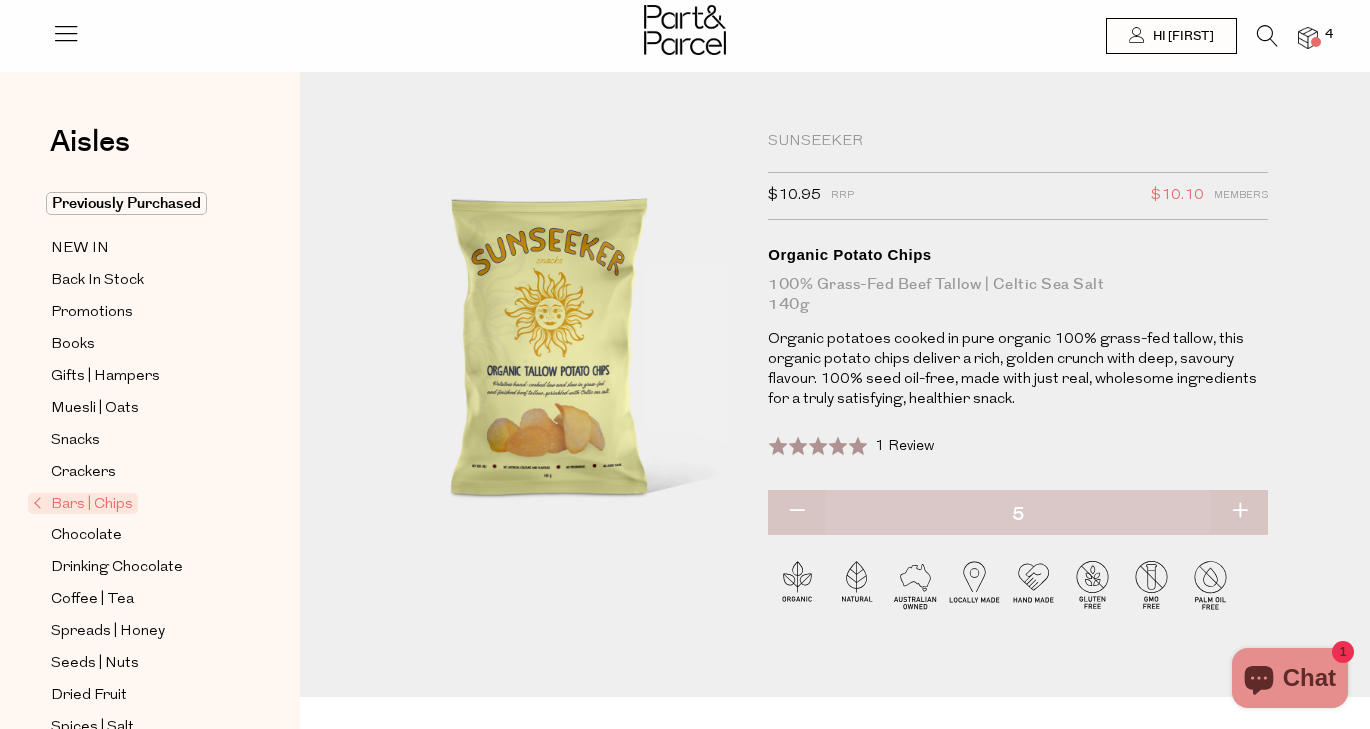 type on "5" 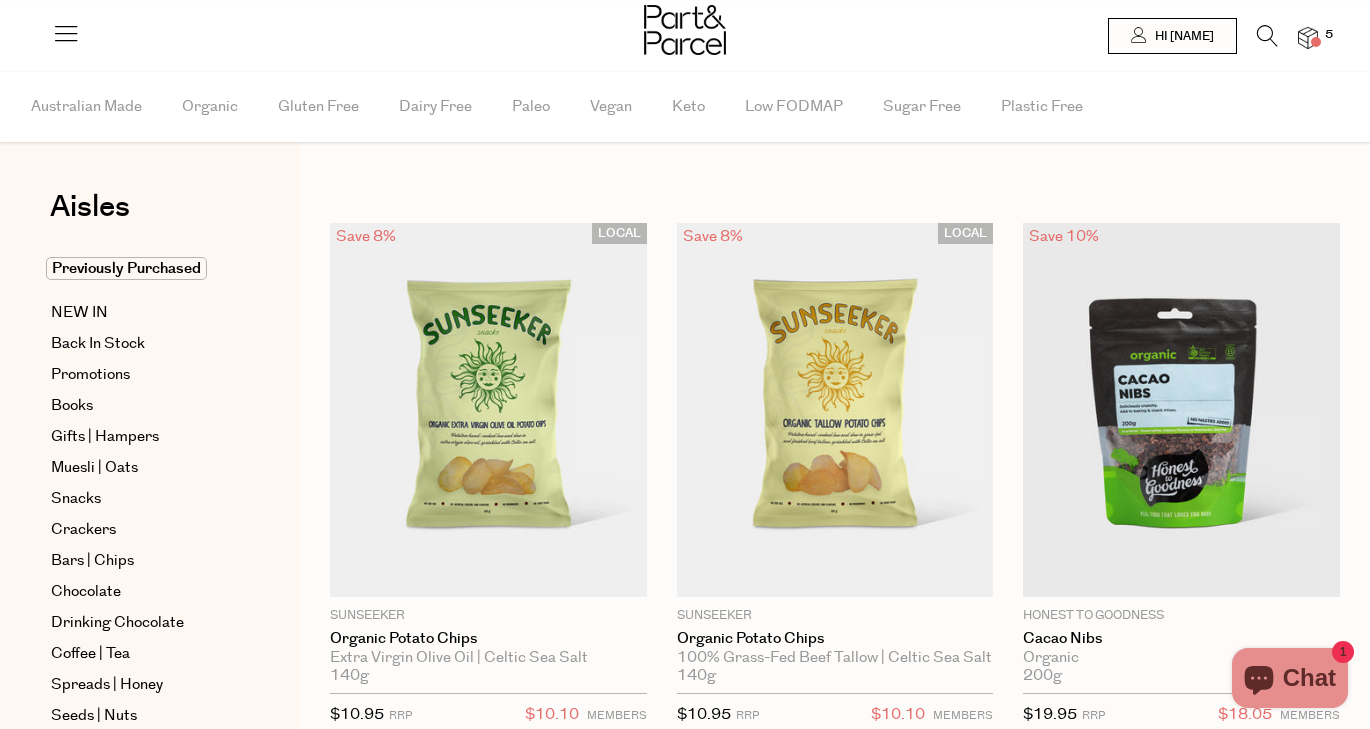 type on "5" 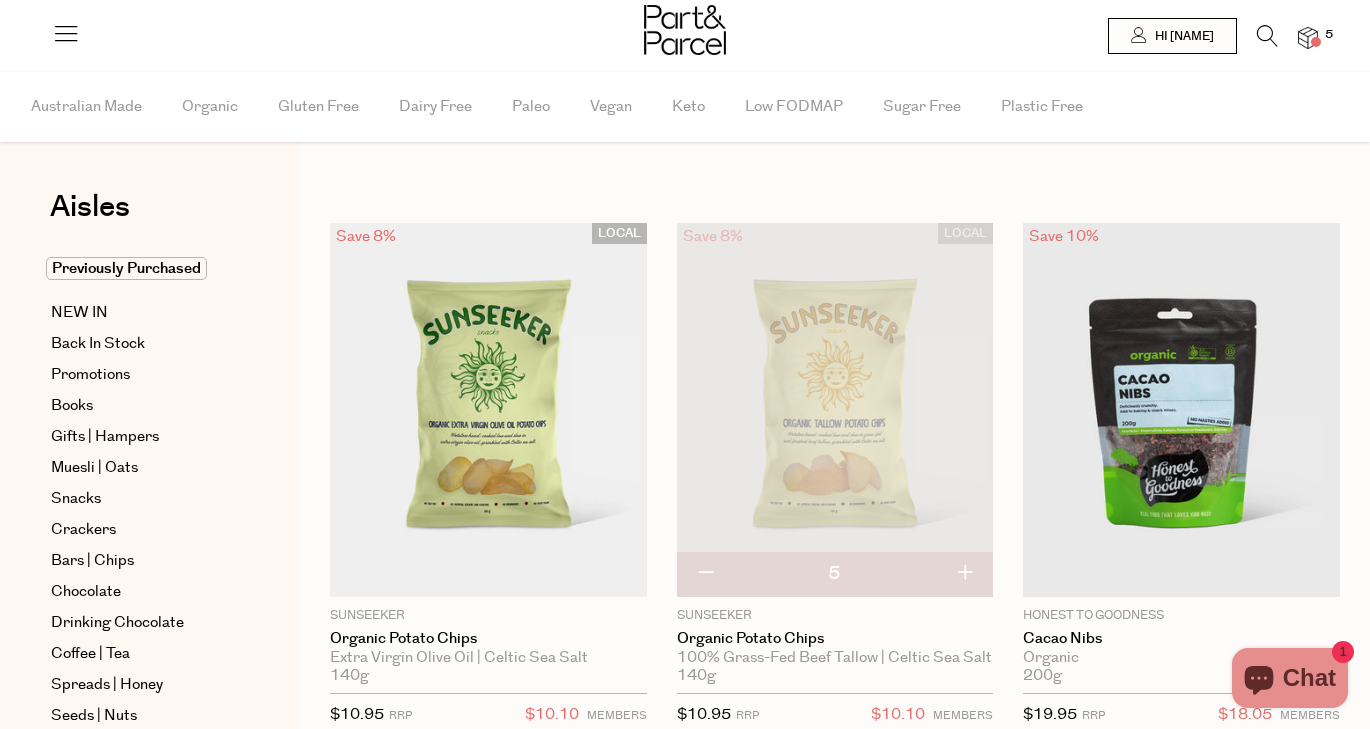scroll, scrollTop: 0, scrollLeft: 0, axis: both 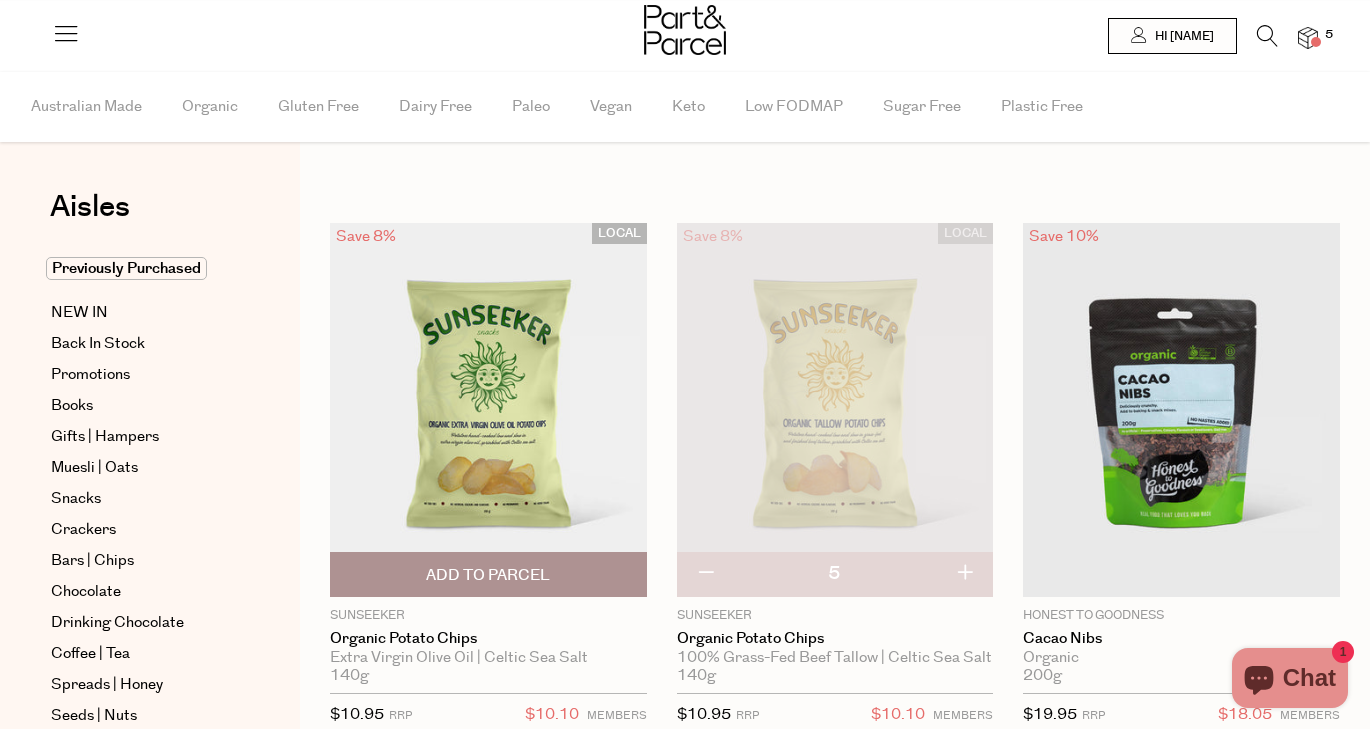 click at bounding box center [488, 410] 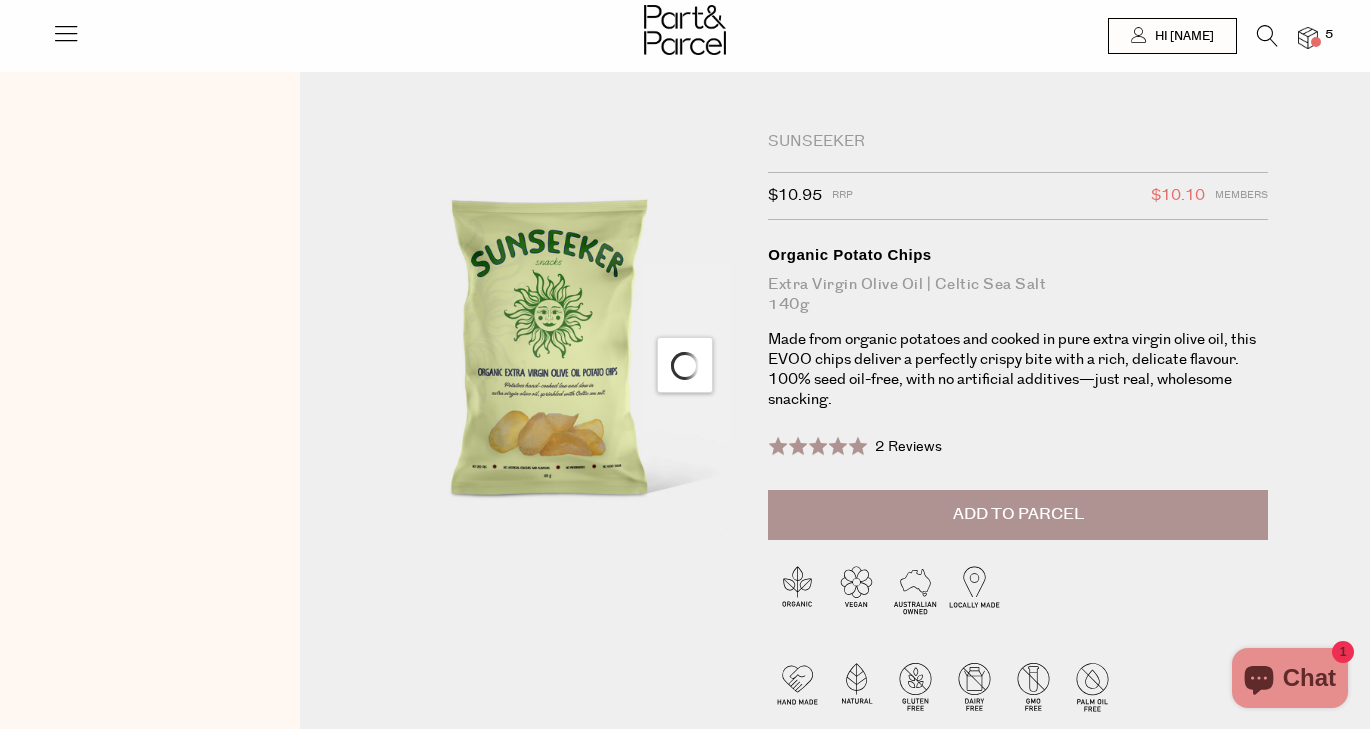 click on "Add to Parcel" at bounding box center (1018, 515) 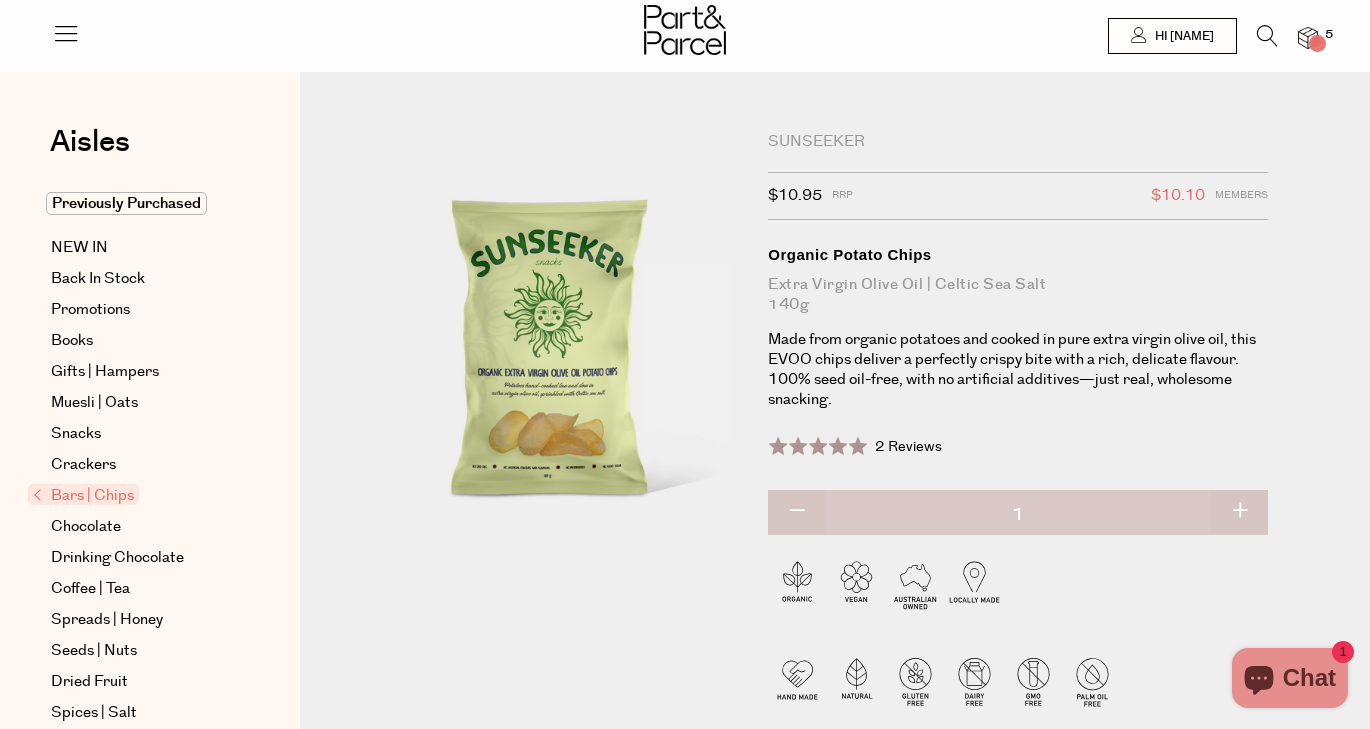 click at bounding box center [1239, 512] 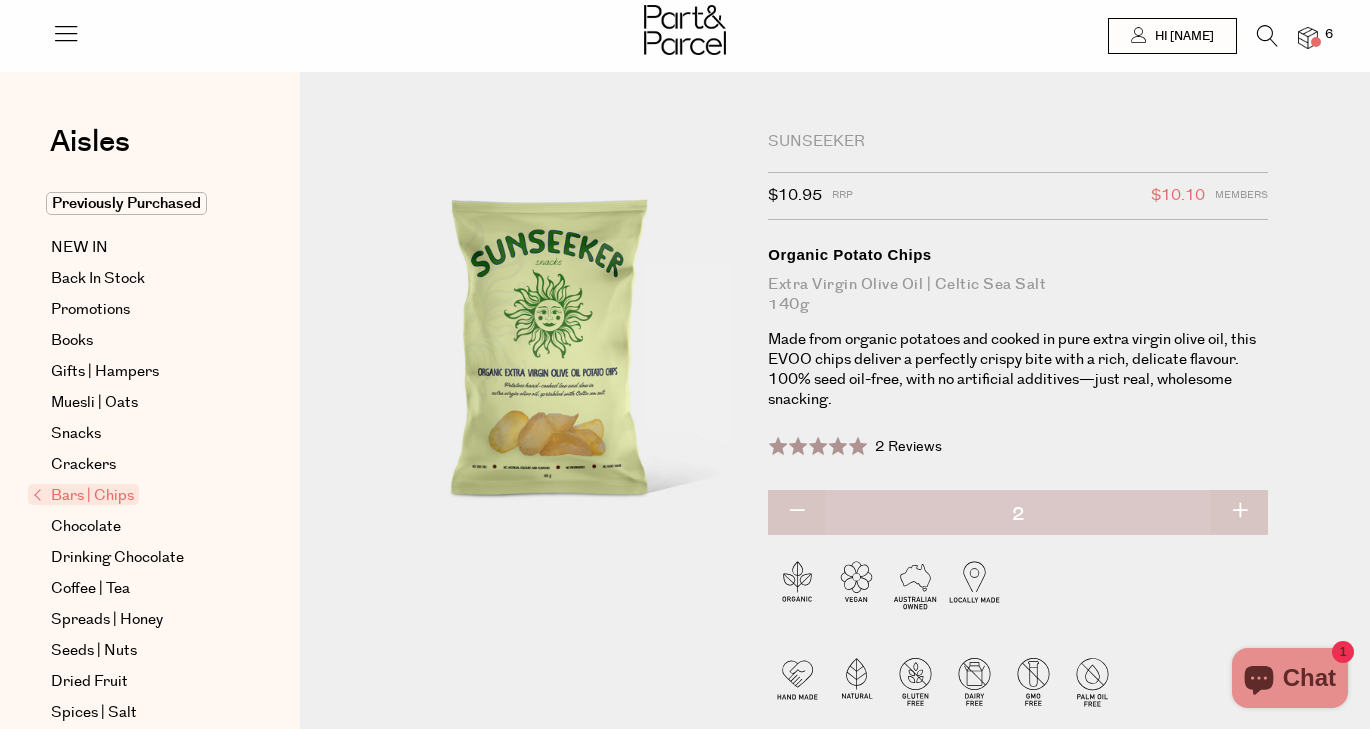 click at bounding box center (1239, 512) 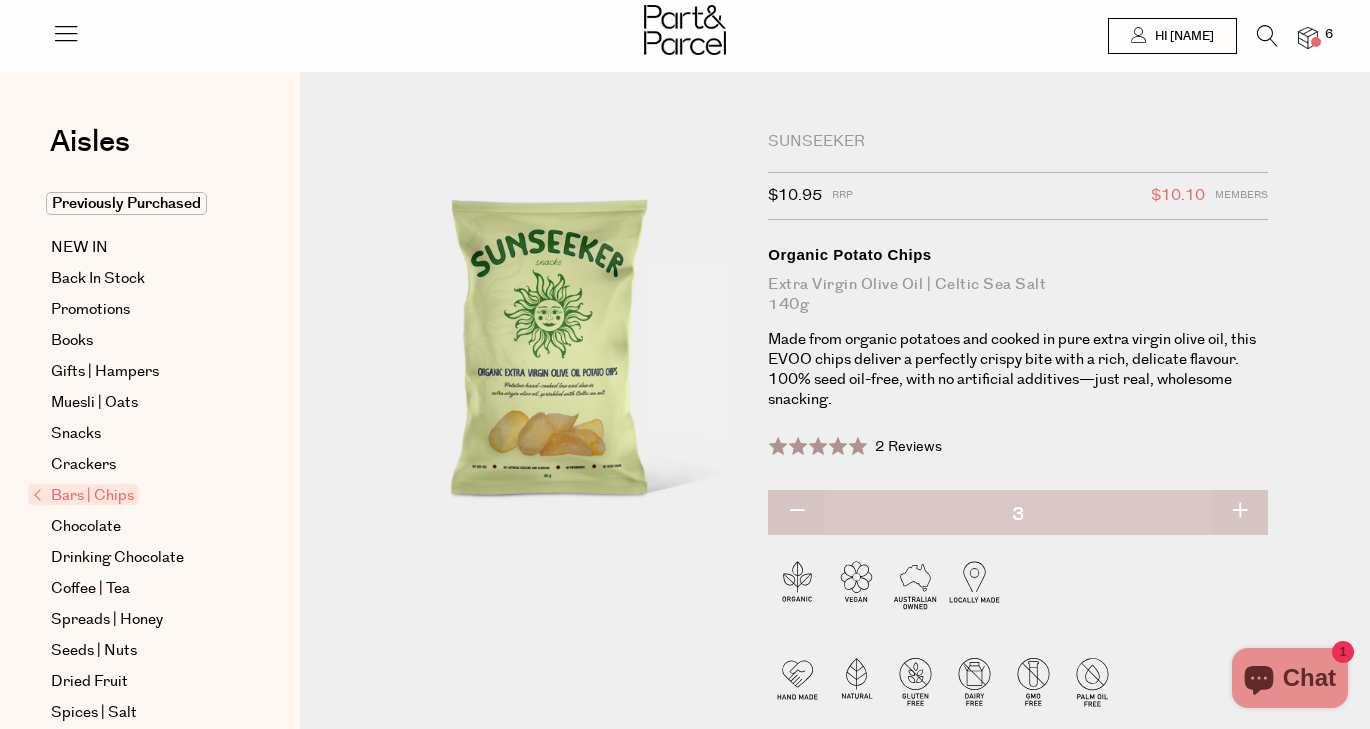 type on "2" 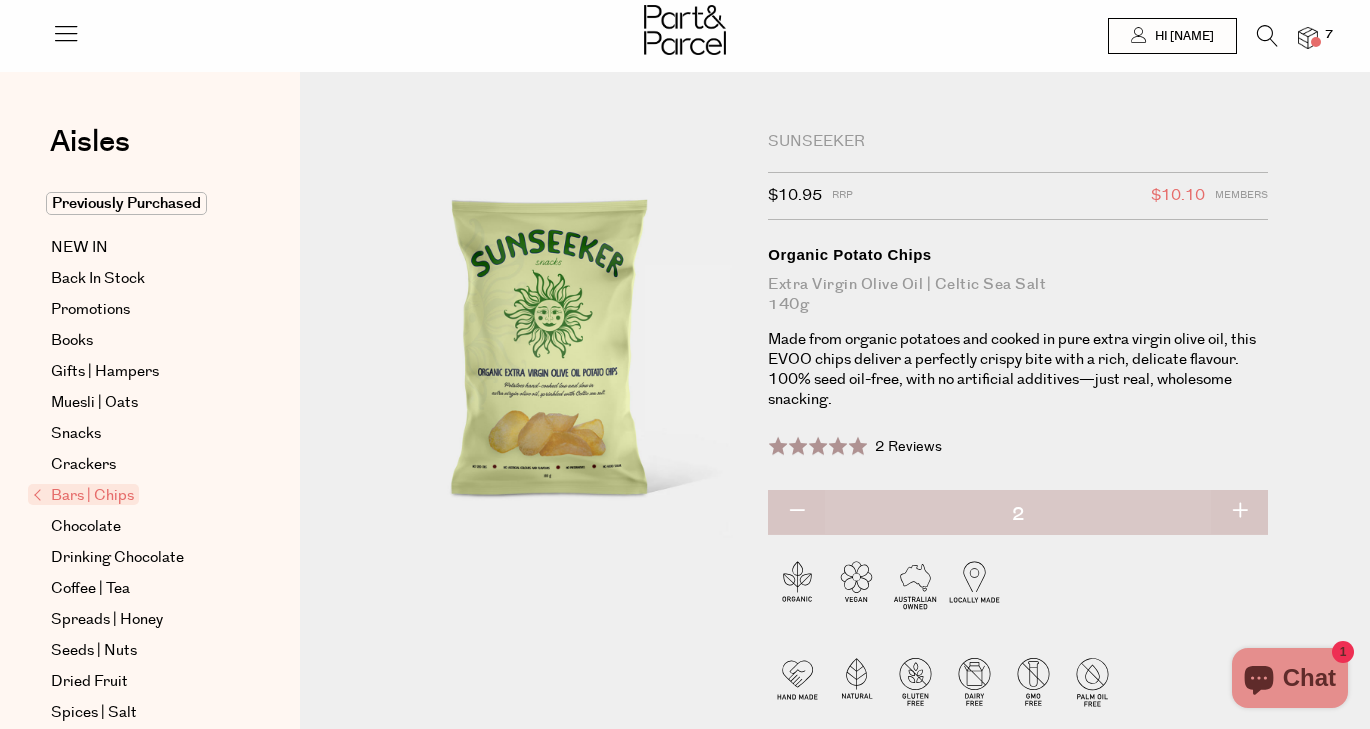 click at bounding box center [1239, 512] 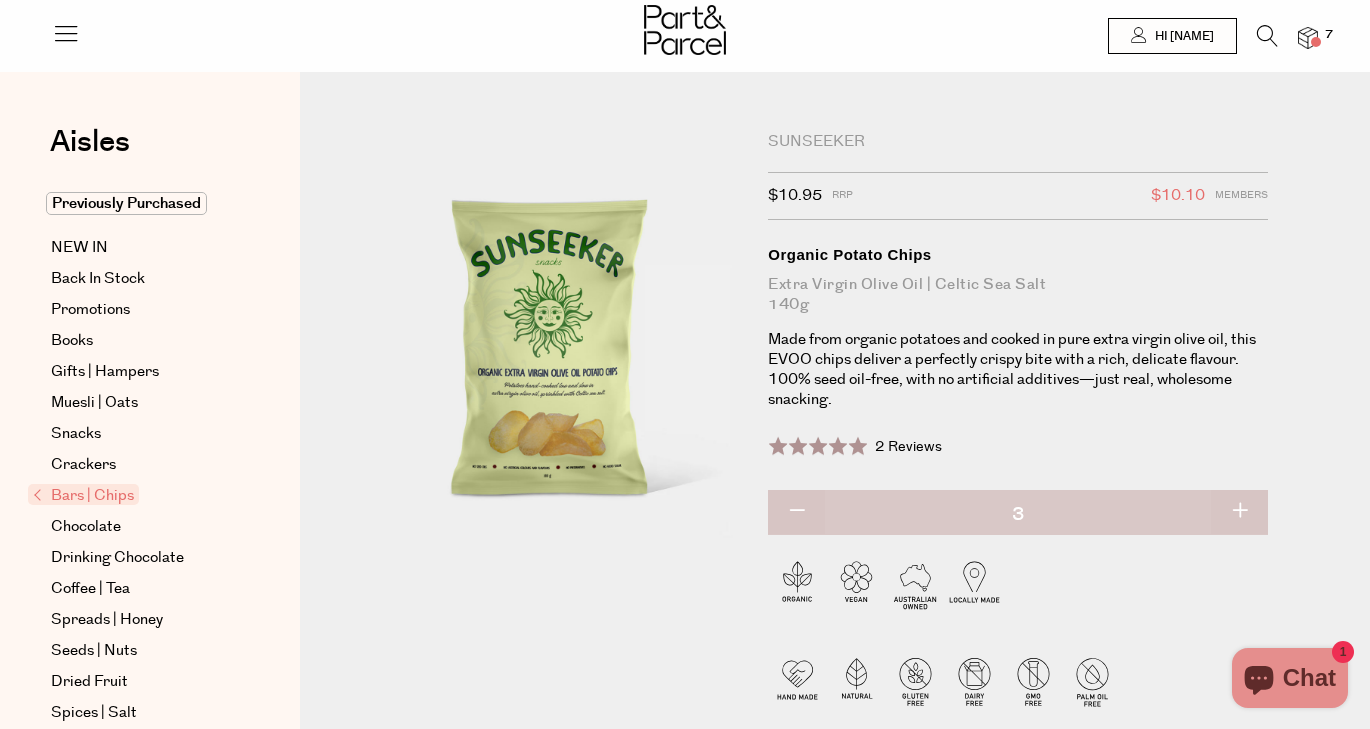 type on "3" 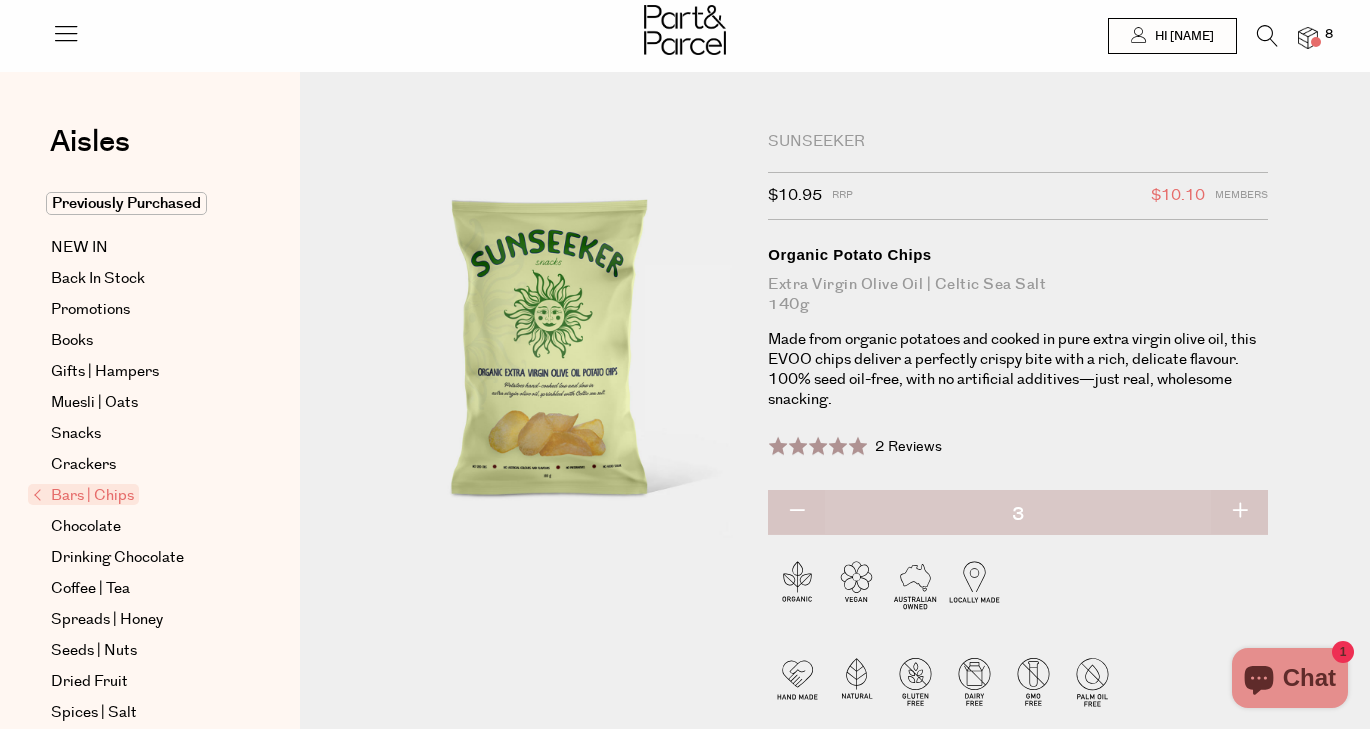 click at bounding box center [1239, 512] 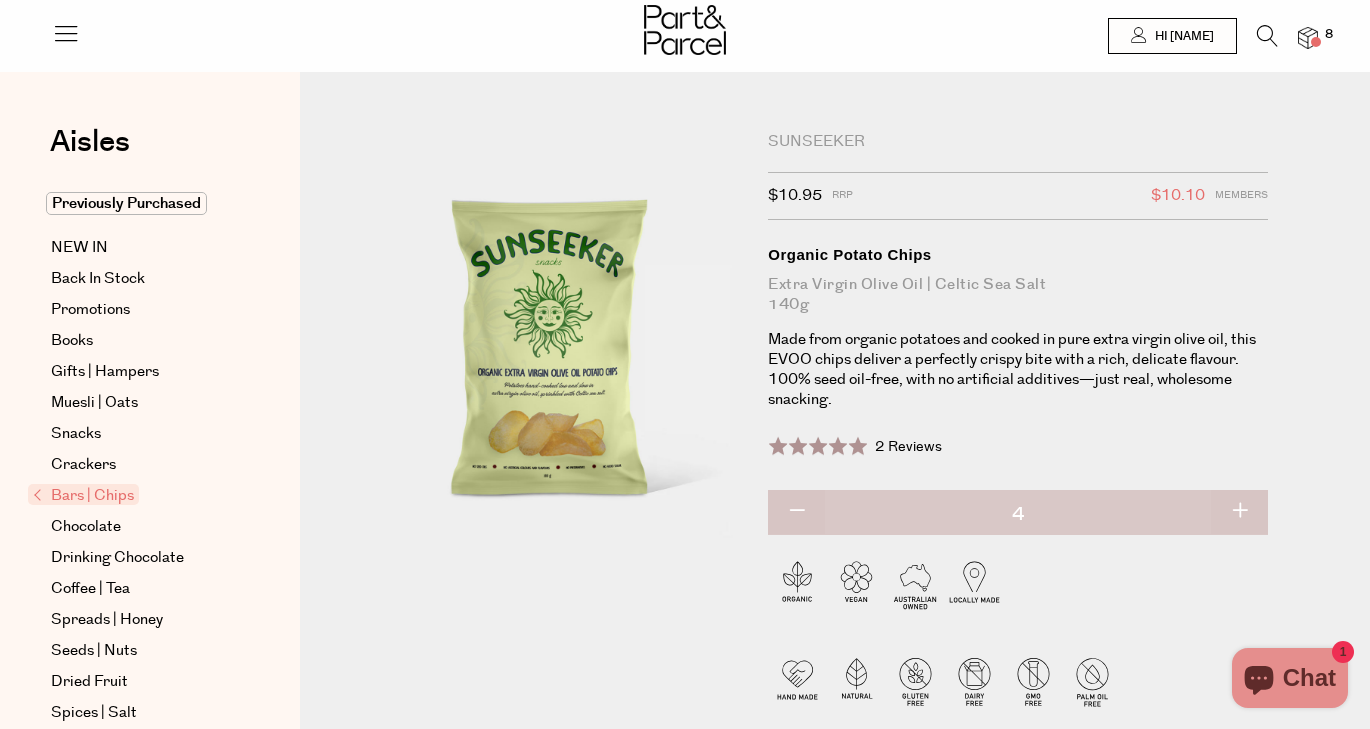 type on "4" 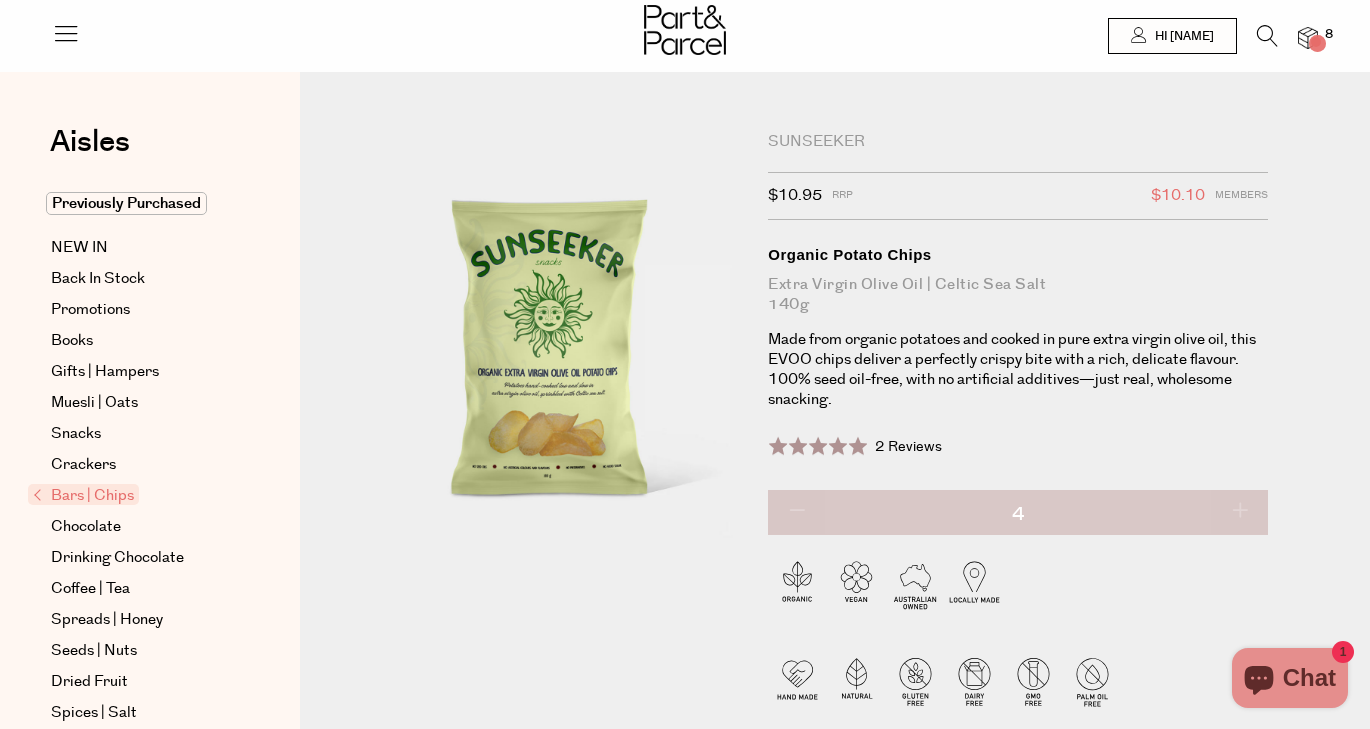 click at bounding box center [1239, 512] 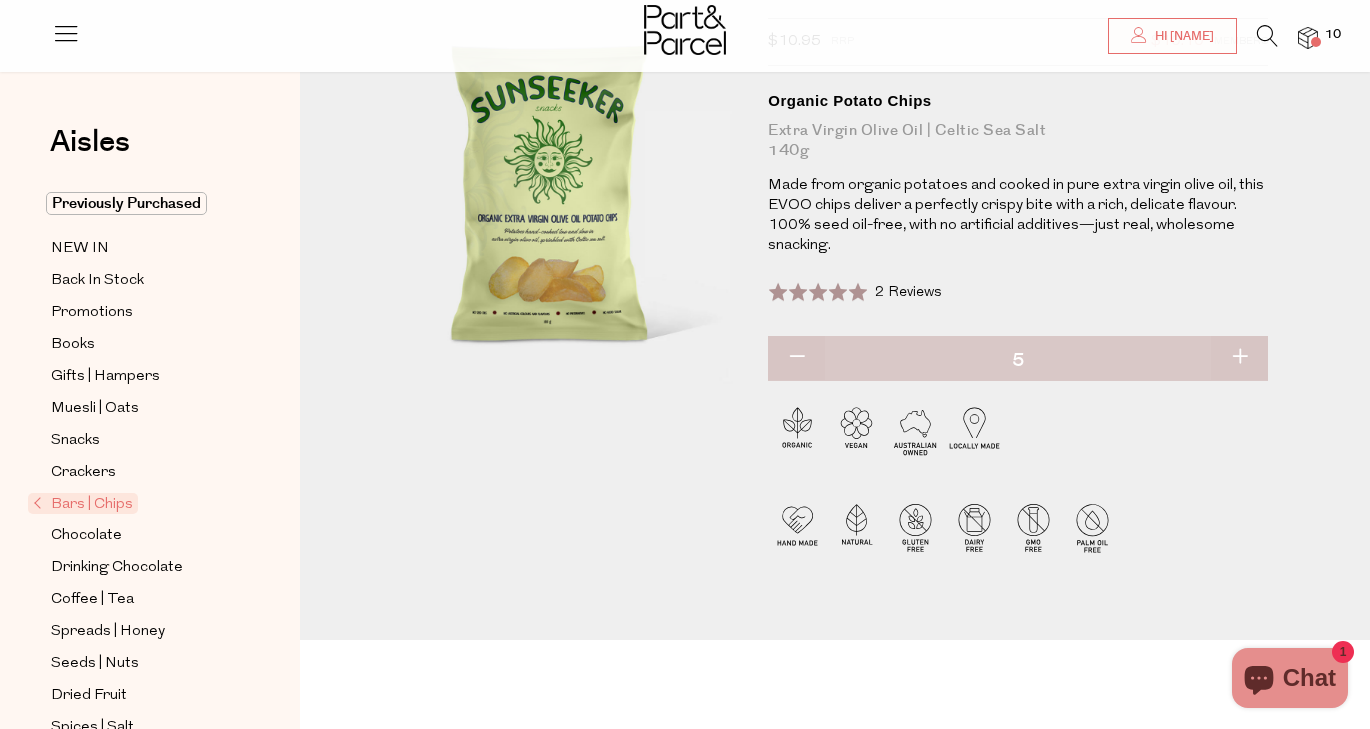 scroll, scrollTop: 0, scrollLeft: 0, axis: both 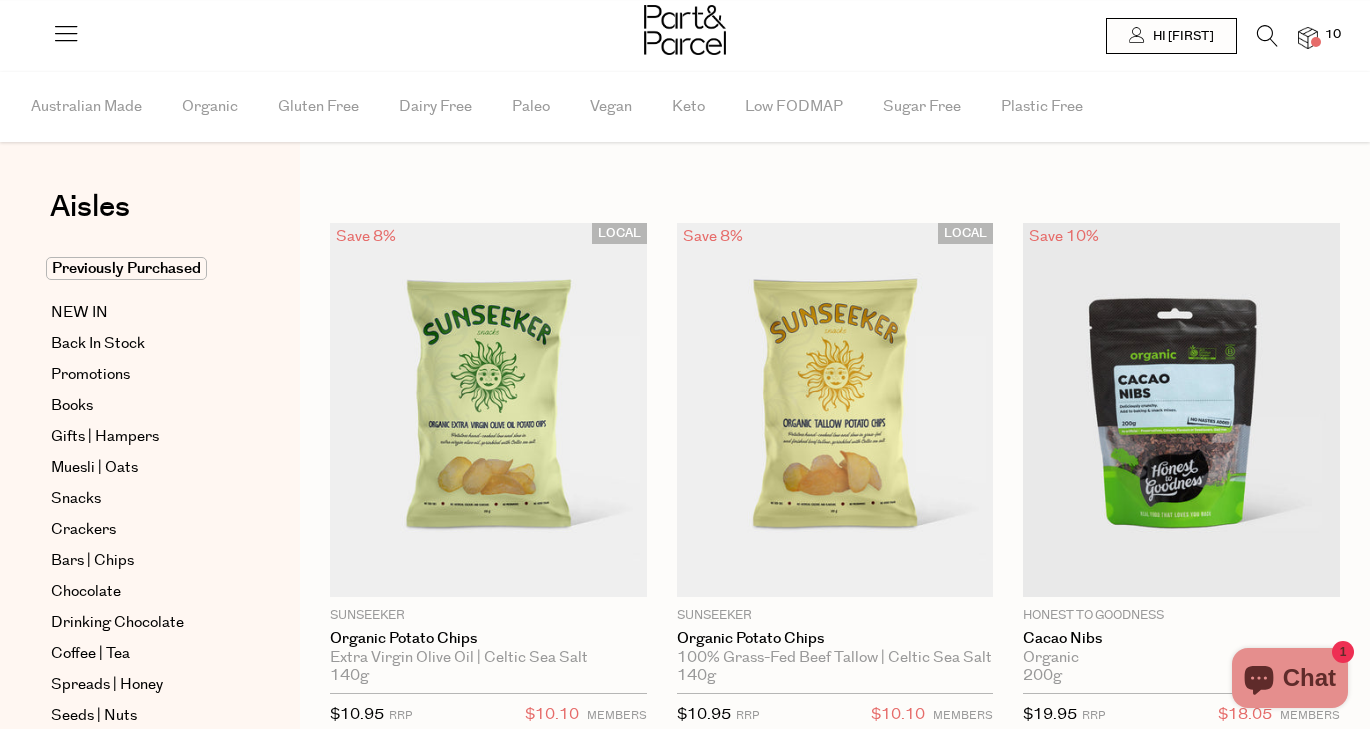 type on "5" 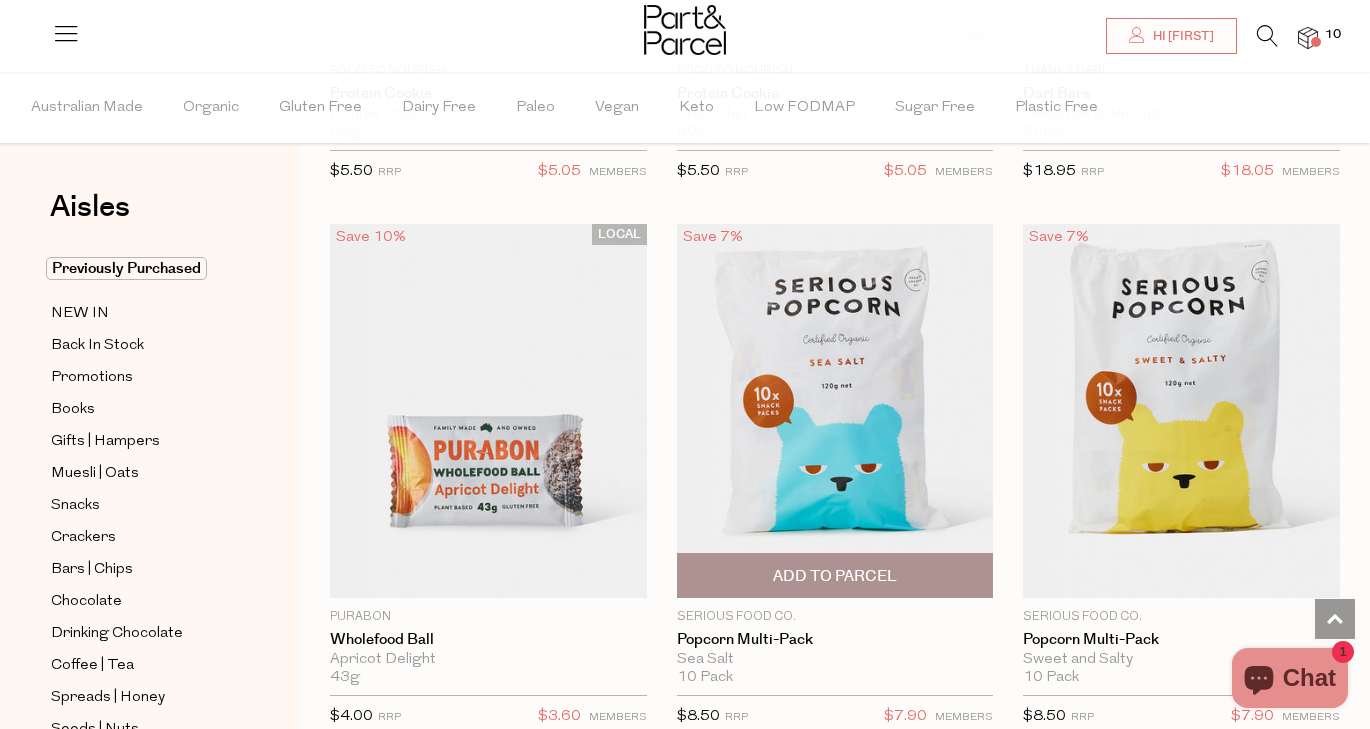 scroll, scrollTop: 9270, scrollLeft: 0, axis: vertical 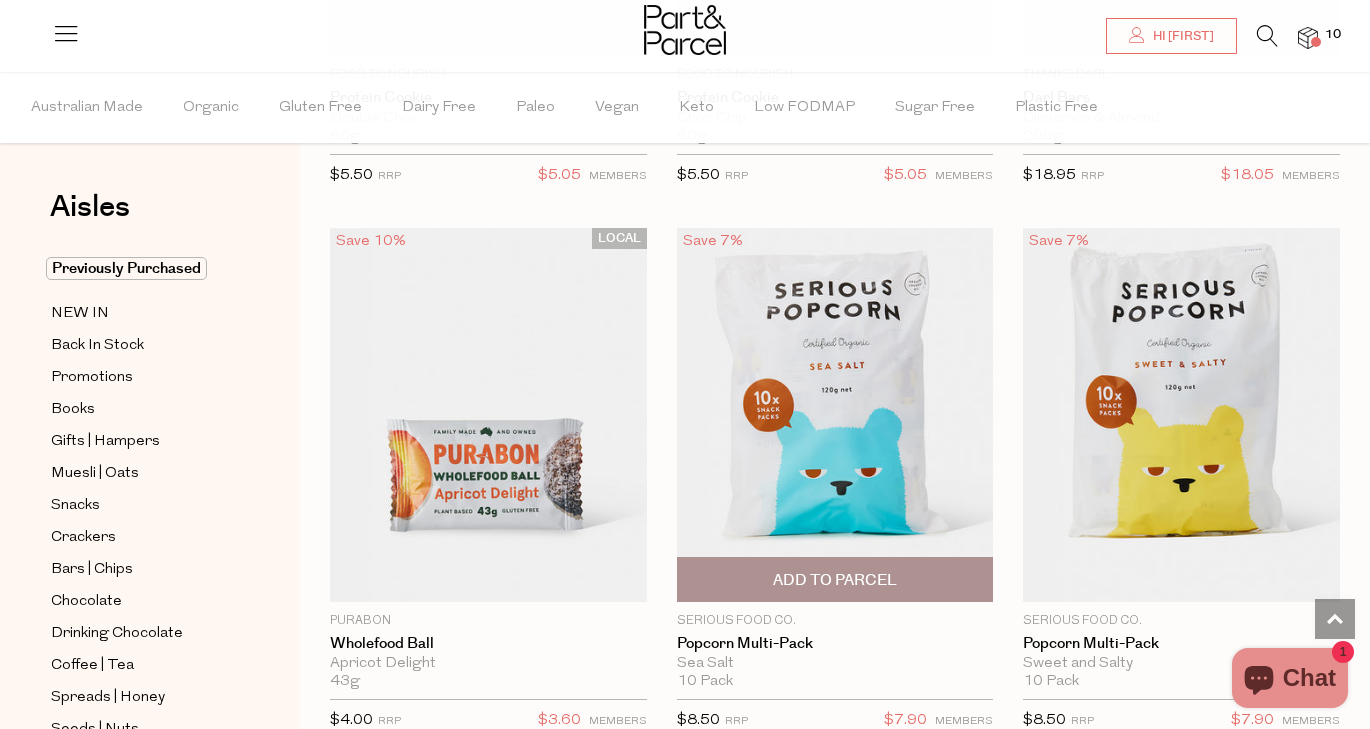 click at bounding box center [835, 415] 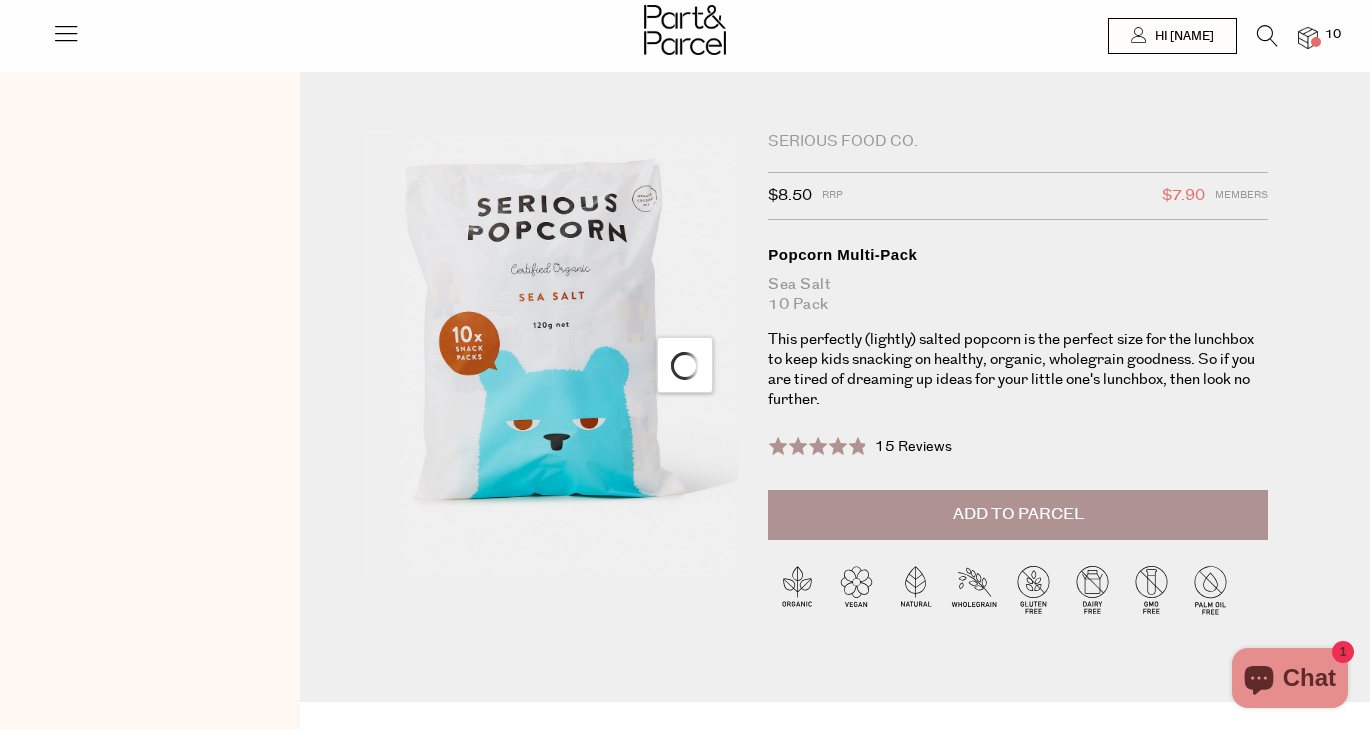 scroll, scrollTop: 0, scrollLeft: 0, axis: both 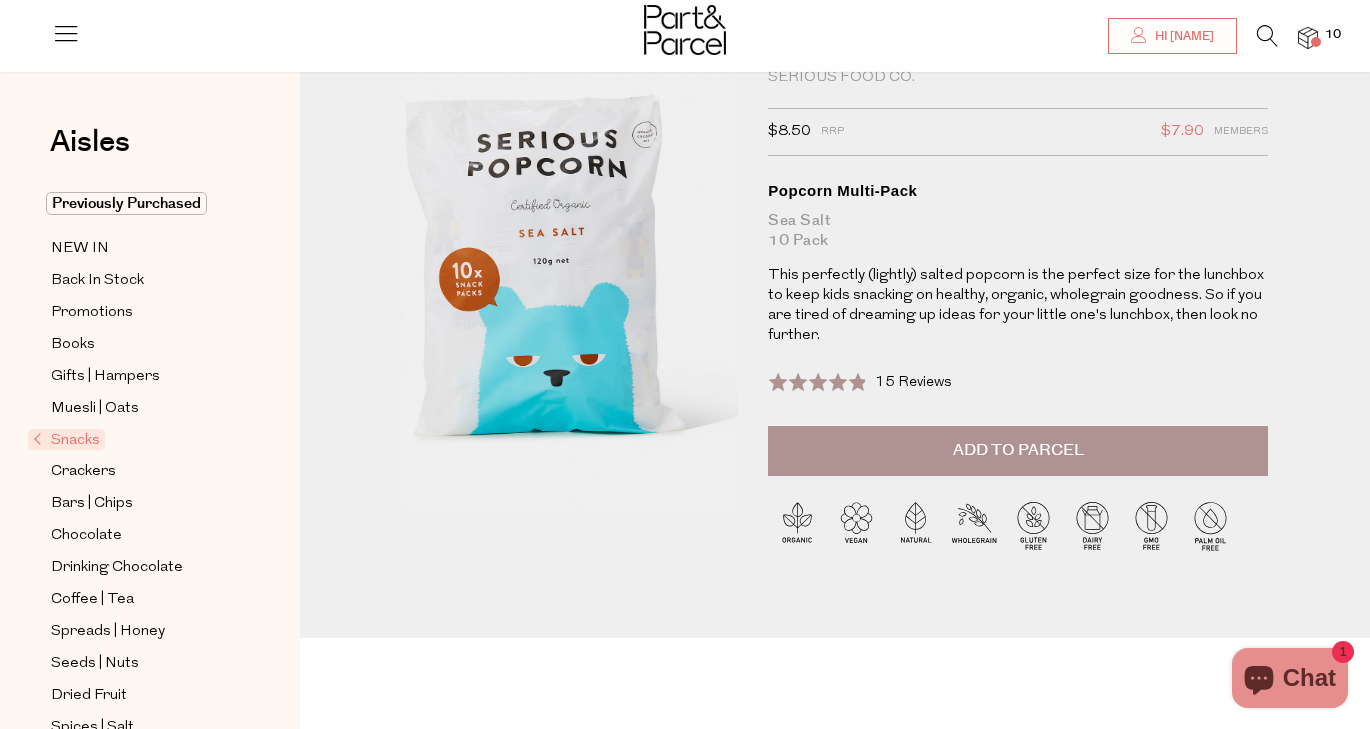 click on "Add to Parcel" at bounding box center [1018, 450] 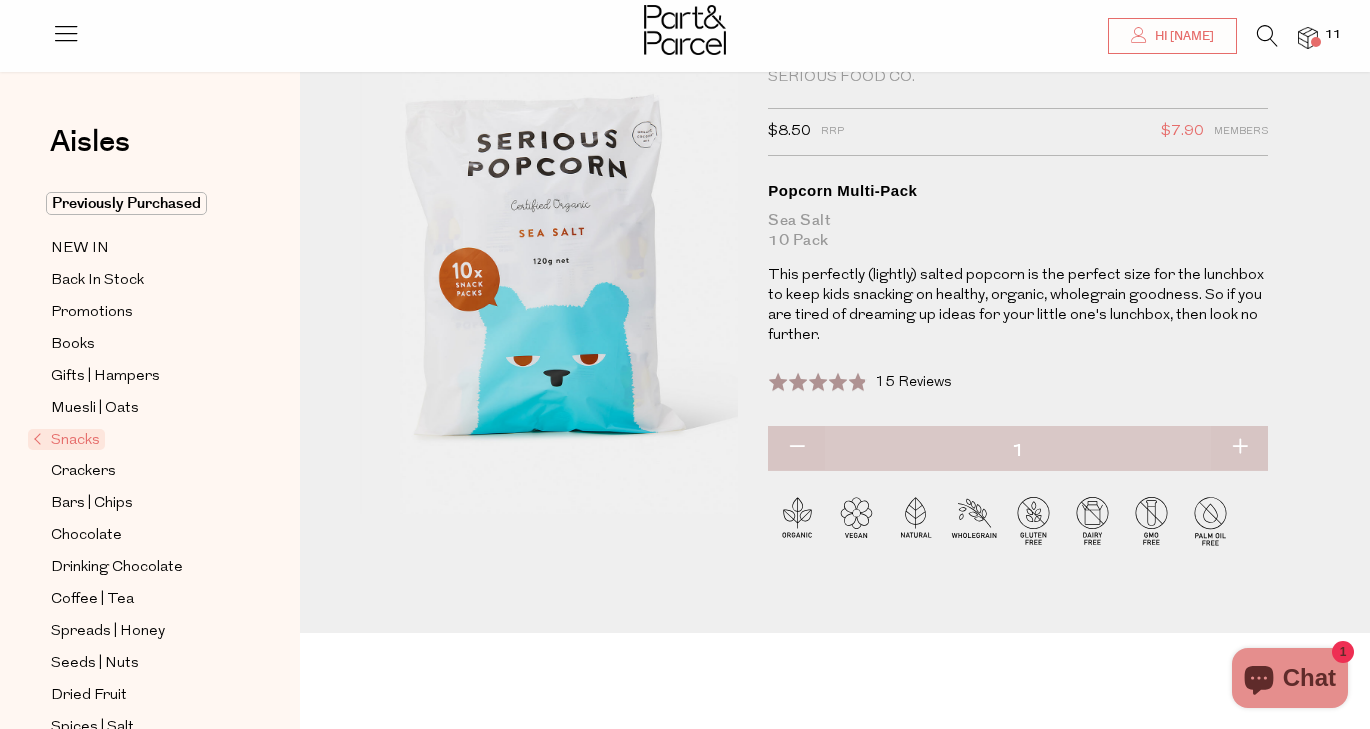 click at bounding box center [1239, 448] 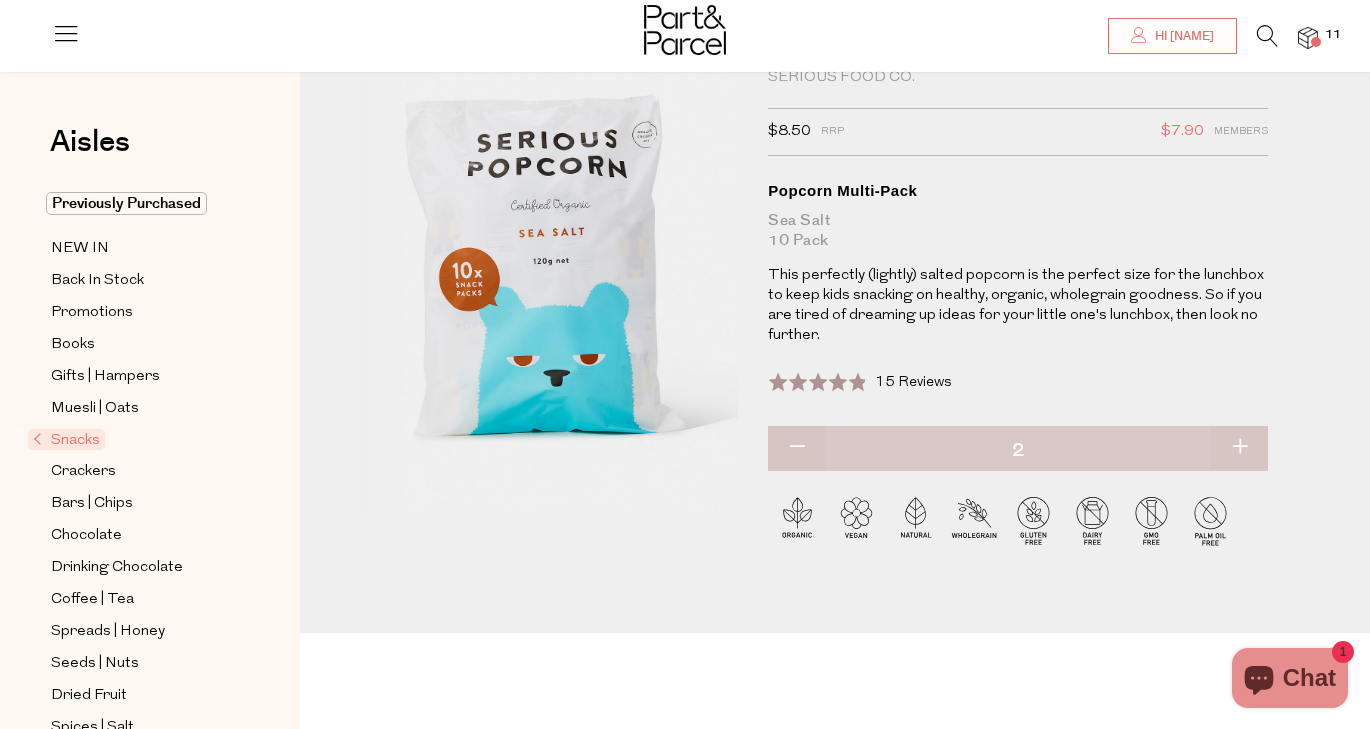 type on "2" 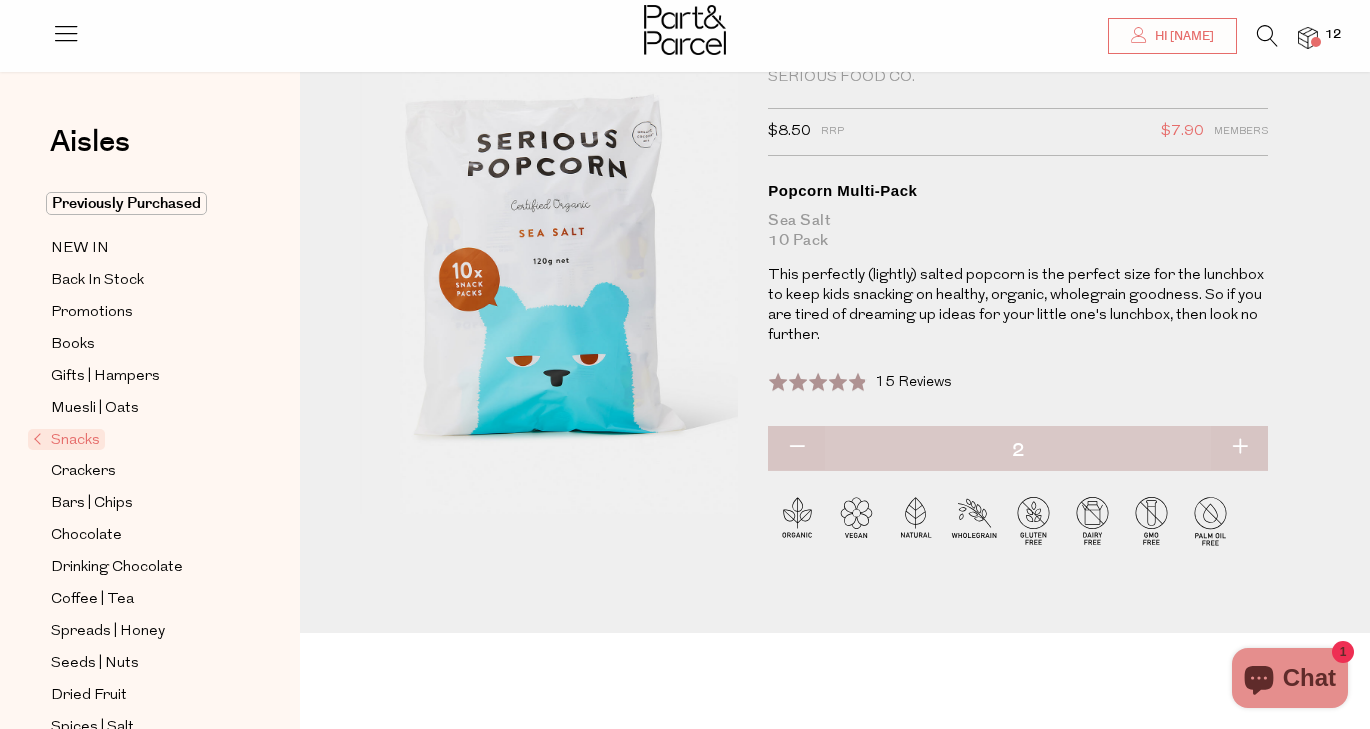 click at bounding box center [1239, 448] 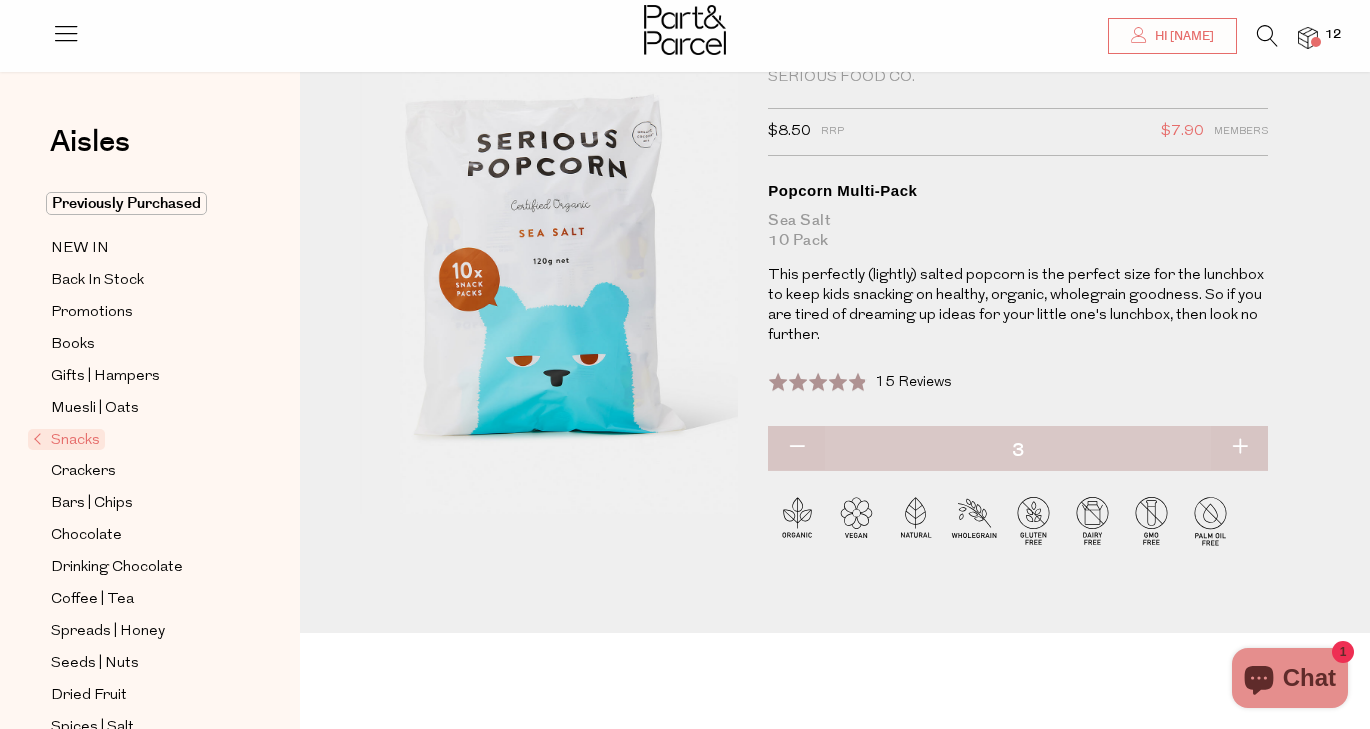 type on "3" 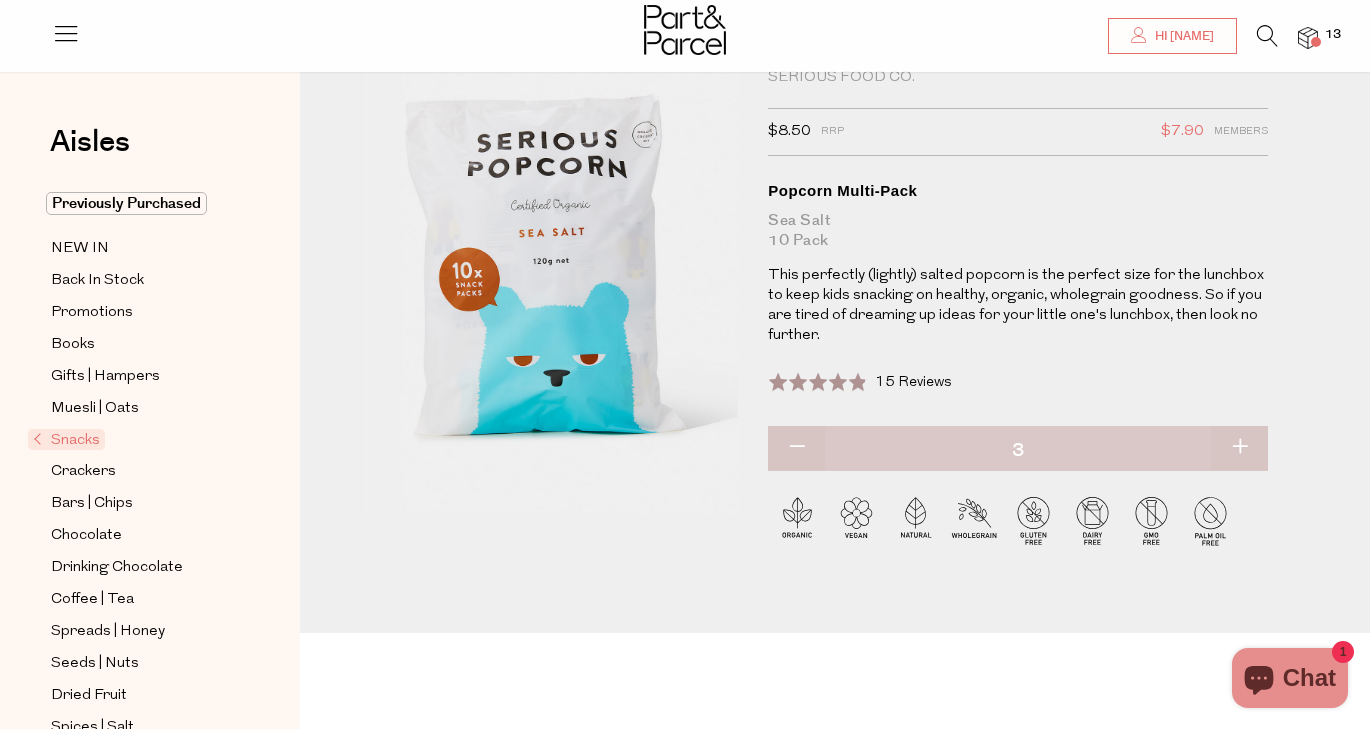 click at bounding box center (1239, 448) 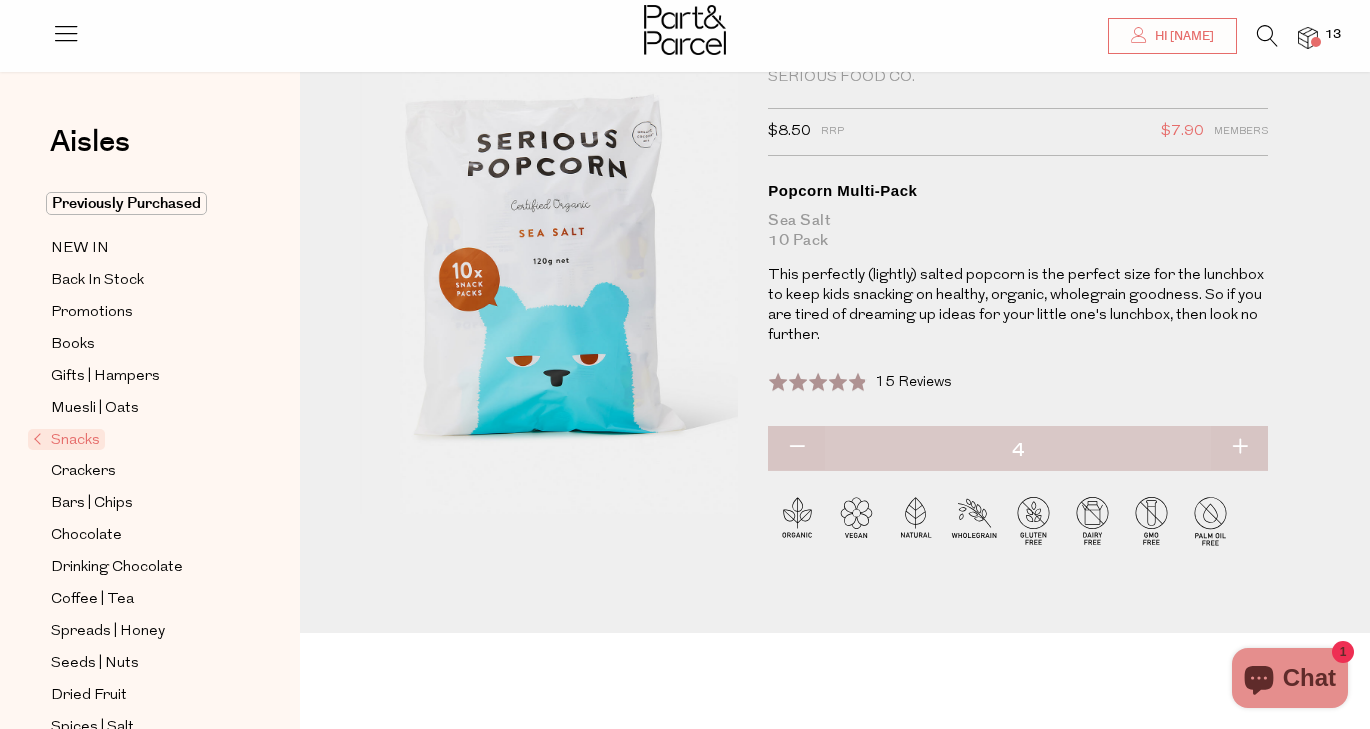 type on "4" 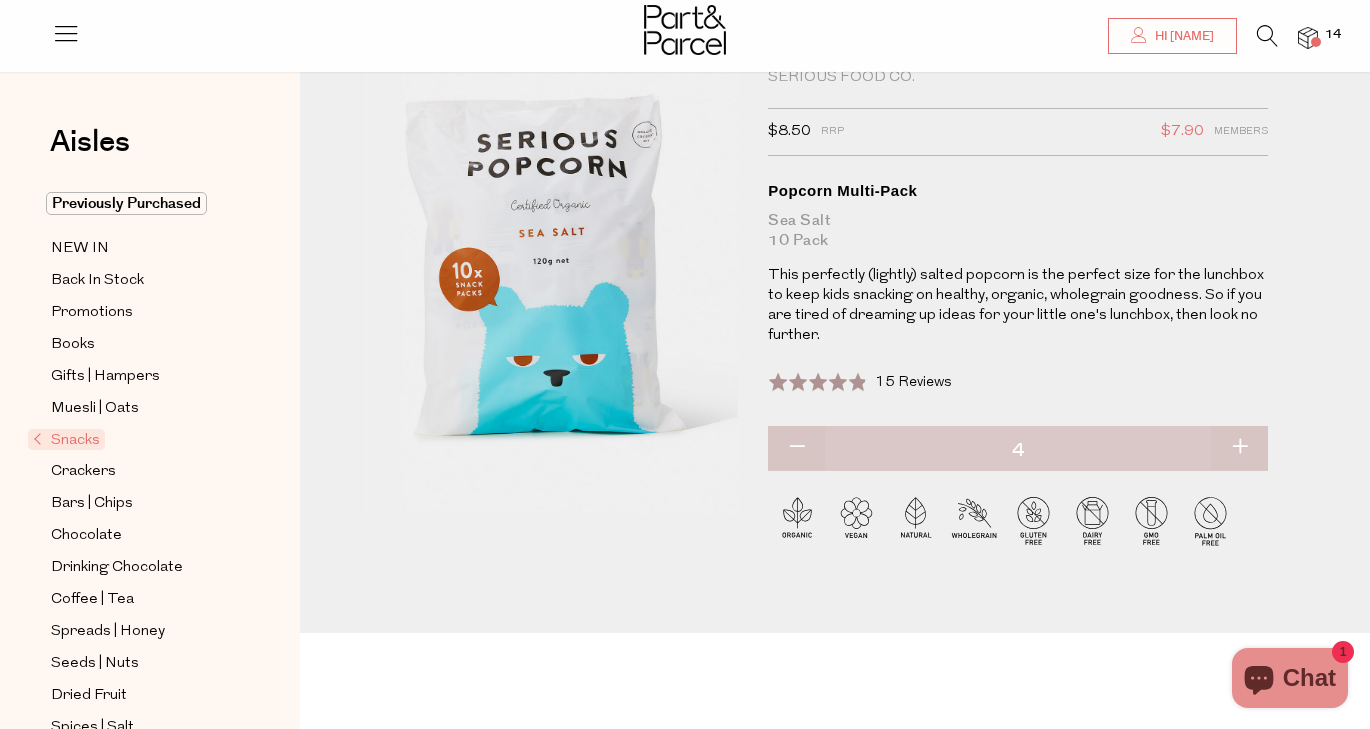 click at bounding box center (1239, 448) 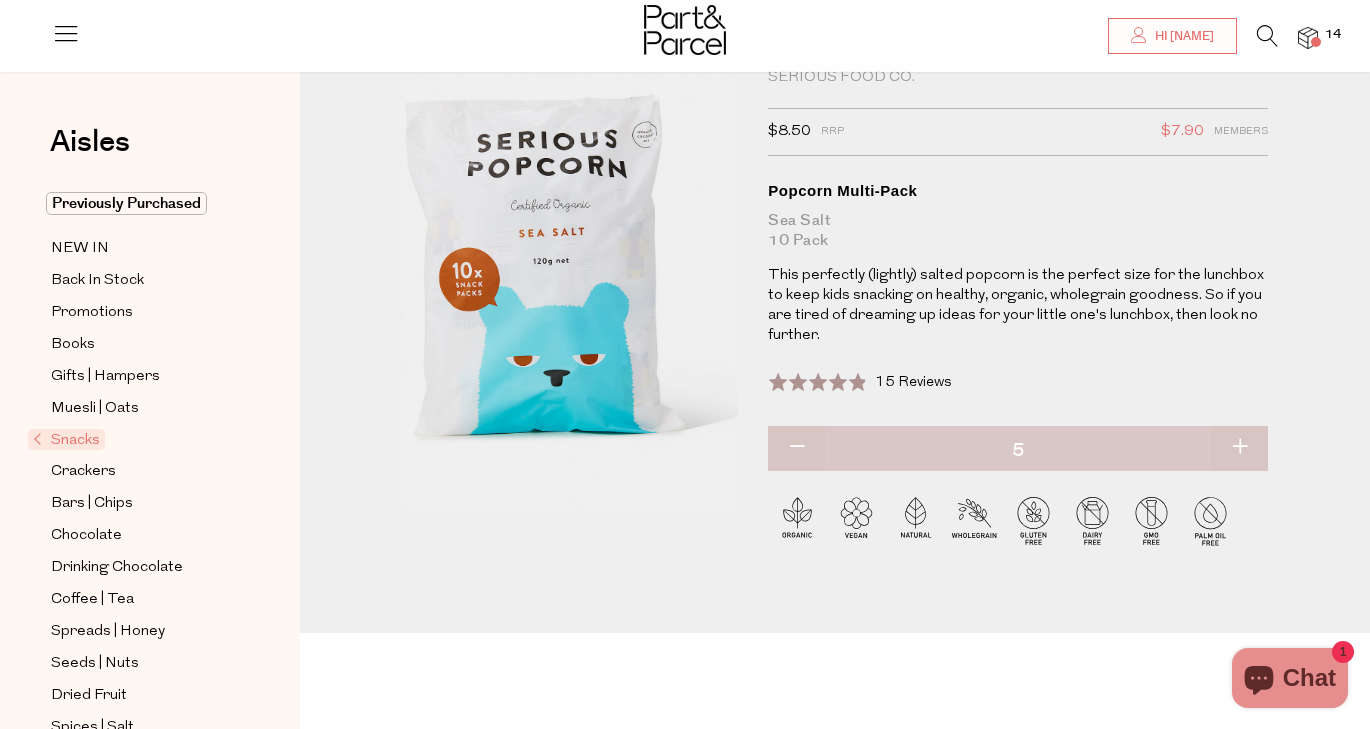type on "5" 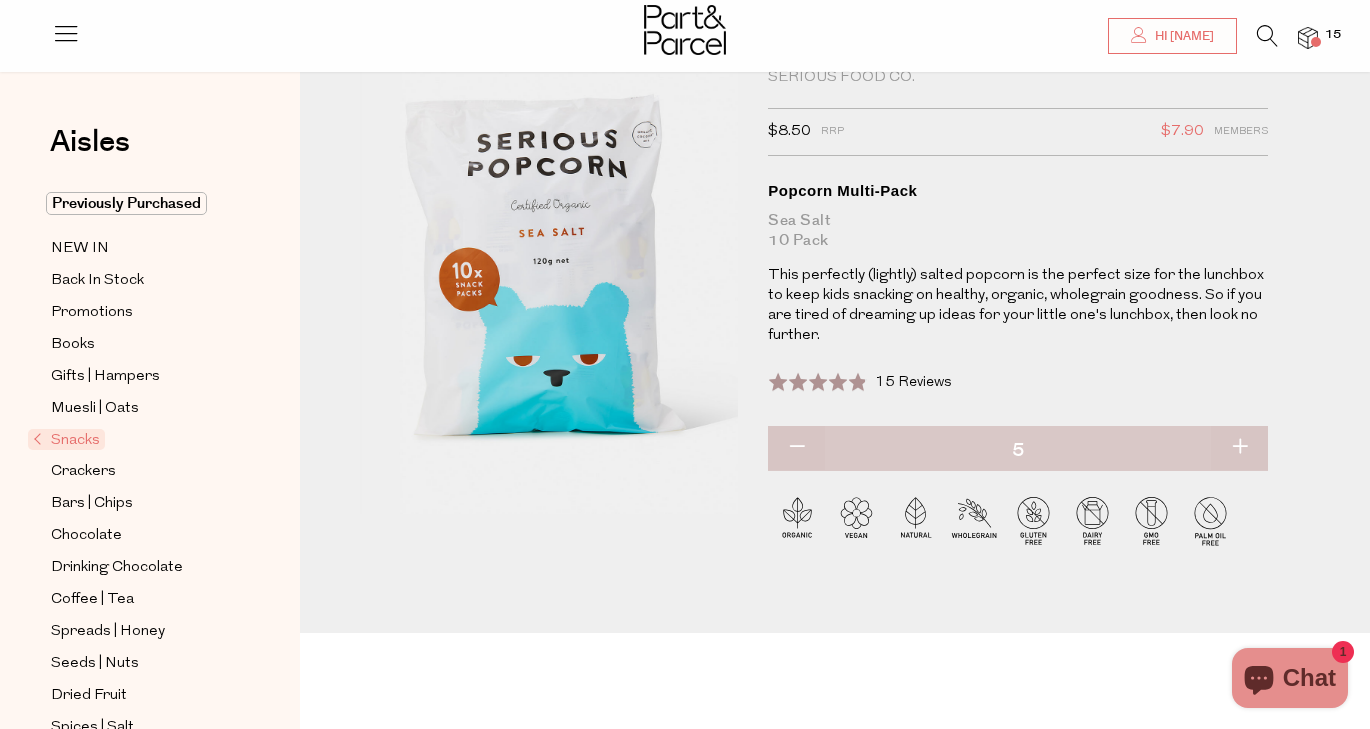click on "This perfectly (lightly) salted popcorn is the perfect size for the lunchbox to keep kids snacking on healthy, organic, wholegrain goodness. So if you are tired of dreaming up ideas for your little one's lunchbox, then look no further." at bounding box center (1018, 306) 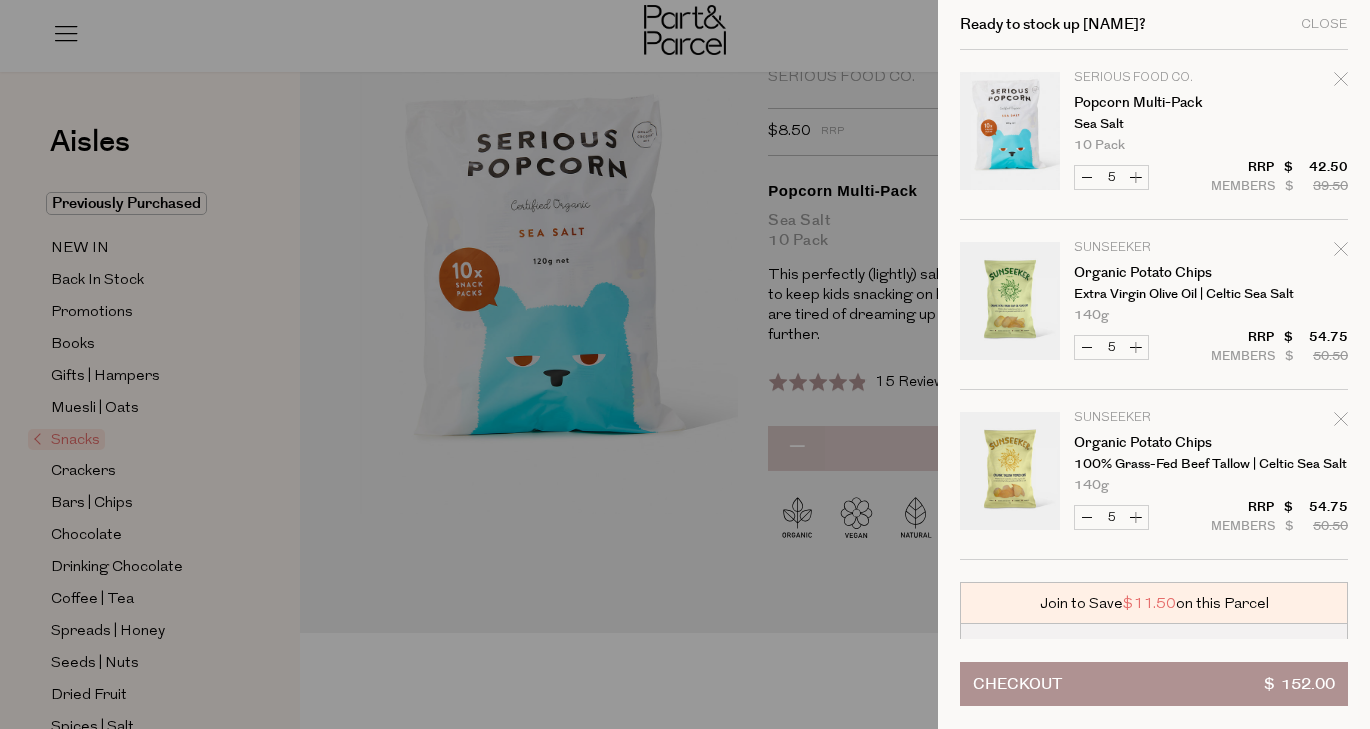 scroll, scrollTop: 111, scrollLeft: 0, axis: vertical 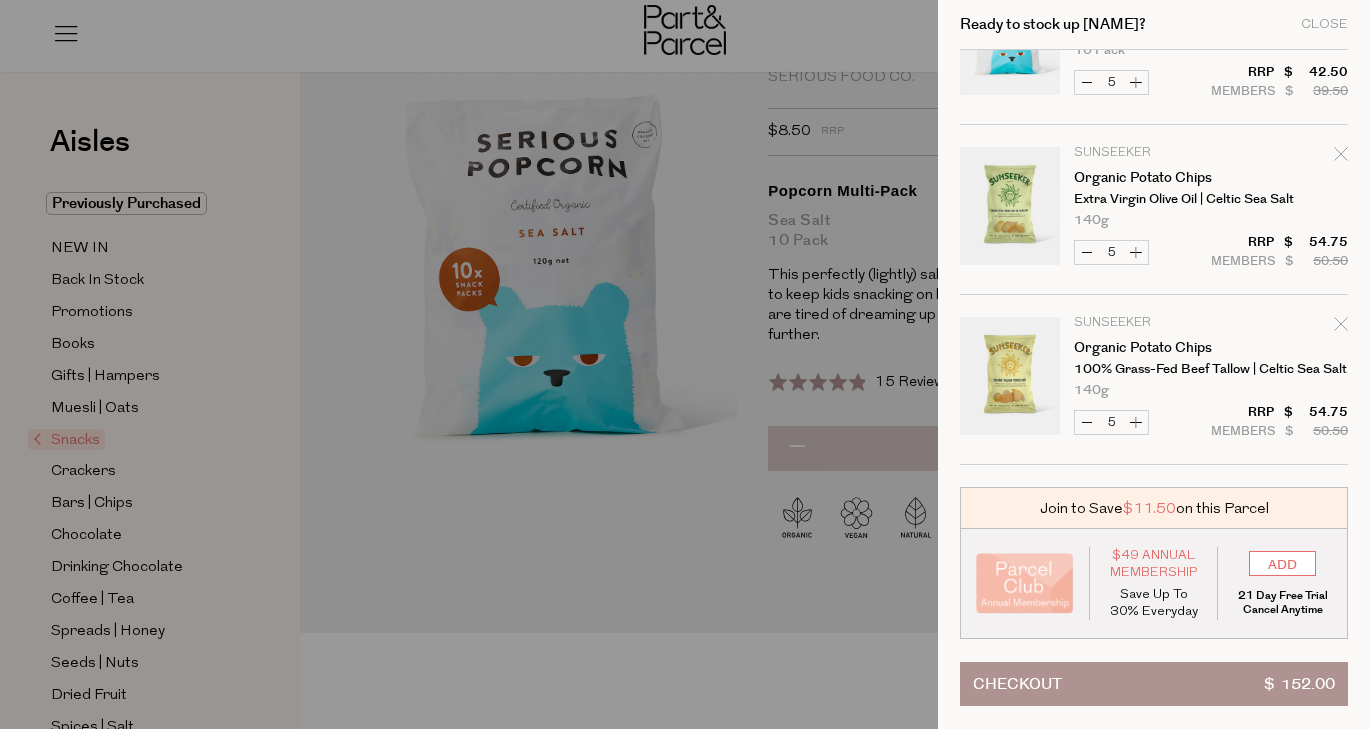 click on "$ 152.00" at bounding box center [1299, 684] 